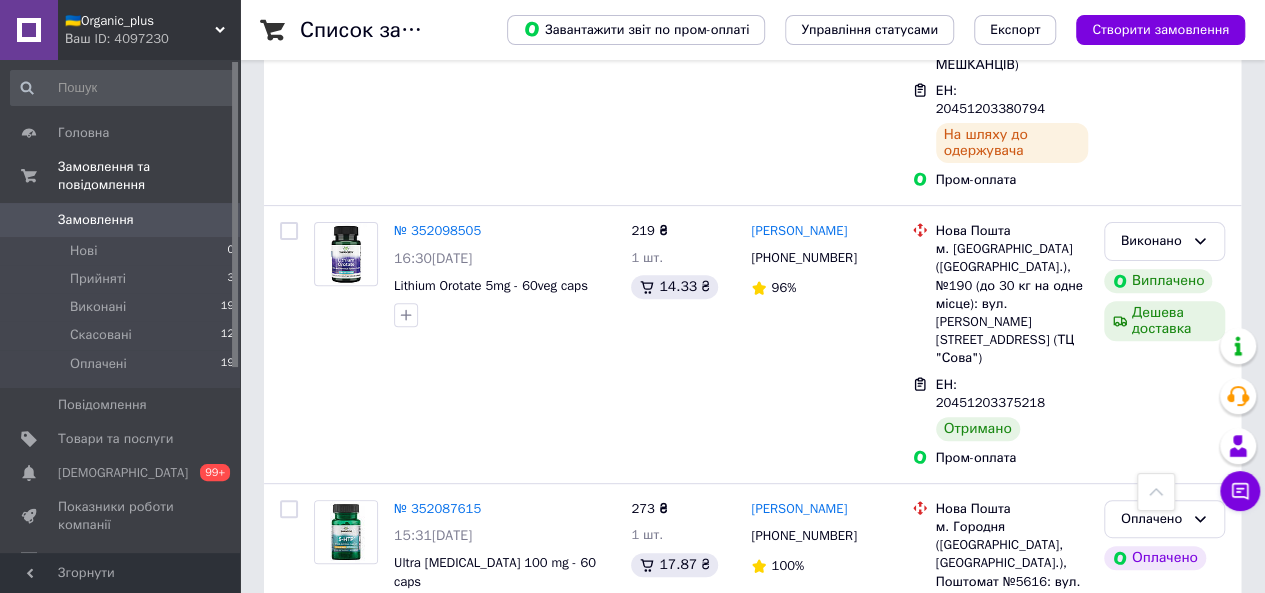 scroll, scrollTop: 4105, scrollLeft: 0, axis: vertical 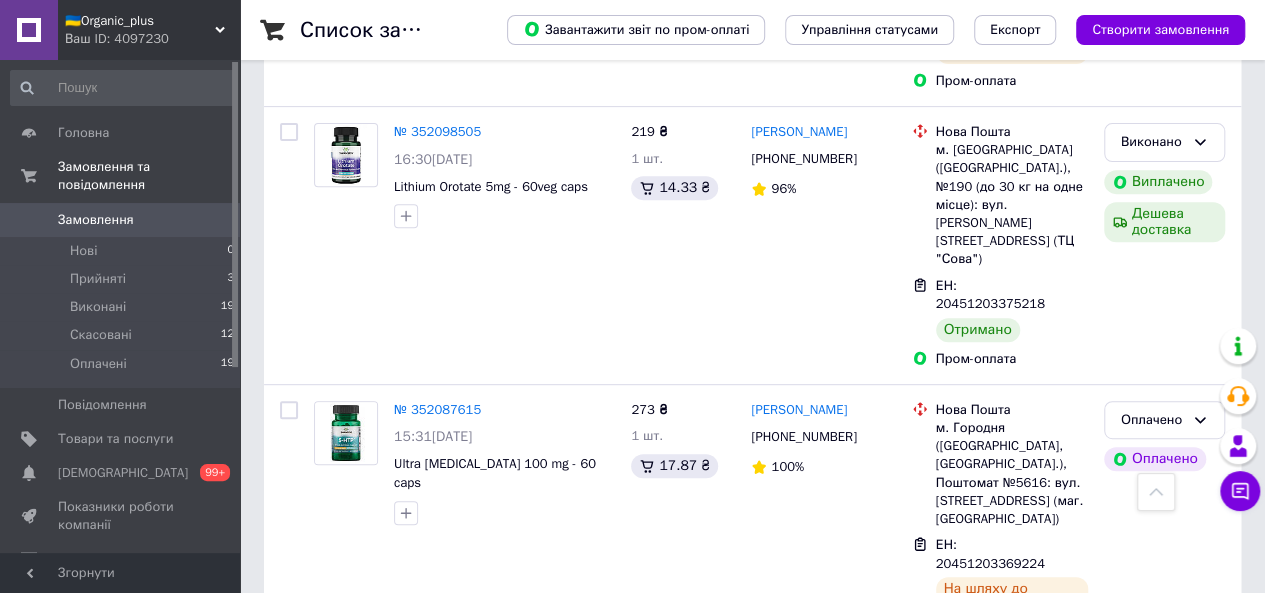 click on "2" at bounding box center [327, 1167] 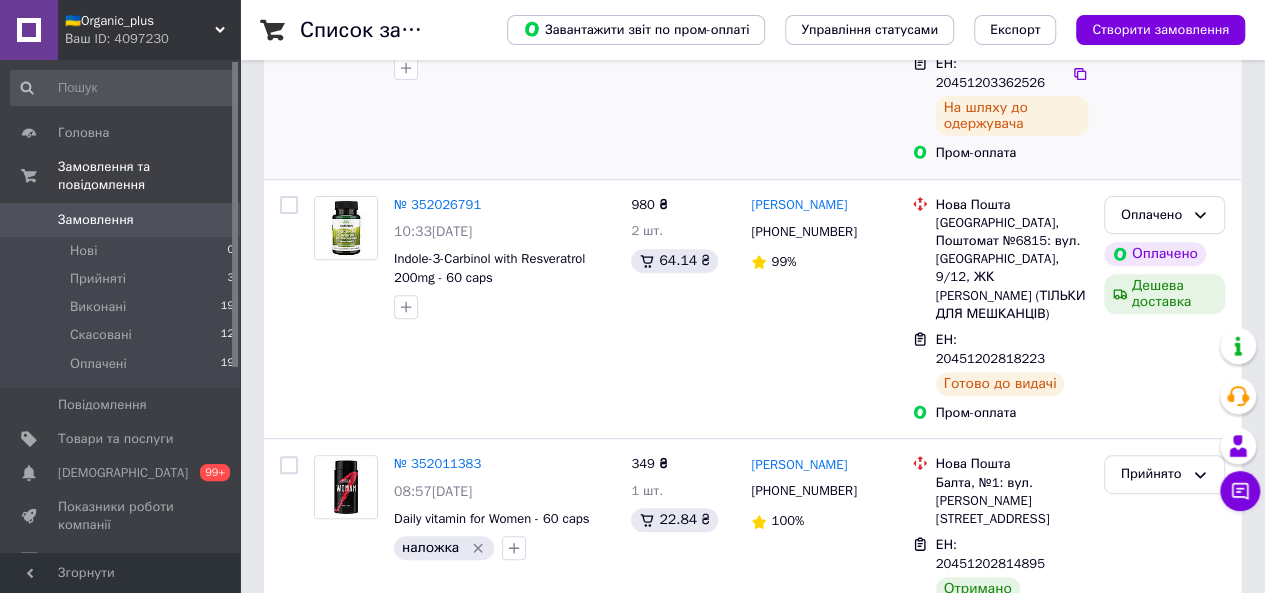 scroll, scrollTop: 415, scrollLeft: 0, axis: vertical 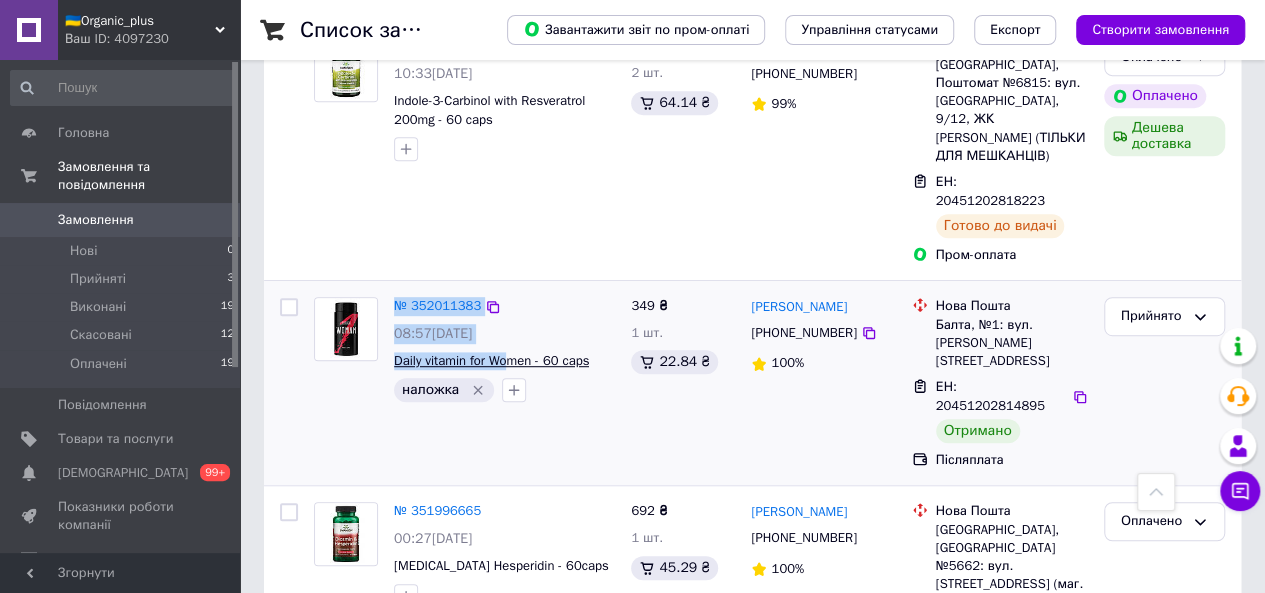 drag, startPoint x: 385, startPoint y: 305, endPoint x: 514, endPoint y: 301, distance: 129.062 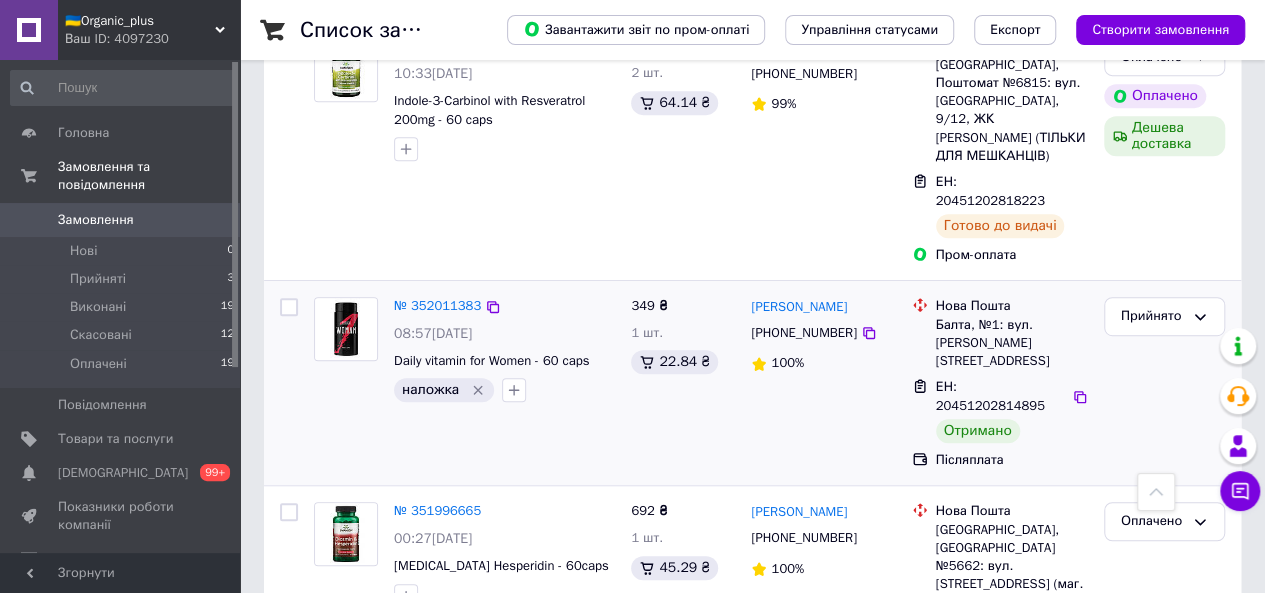 click on "Daily vitamin for Women - 60 caps" at bounding box center (504, 361) 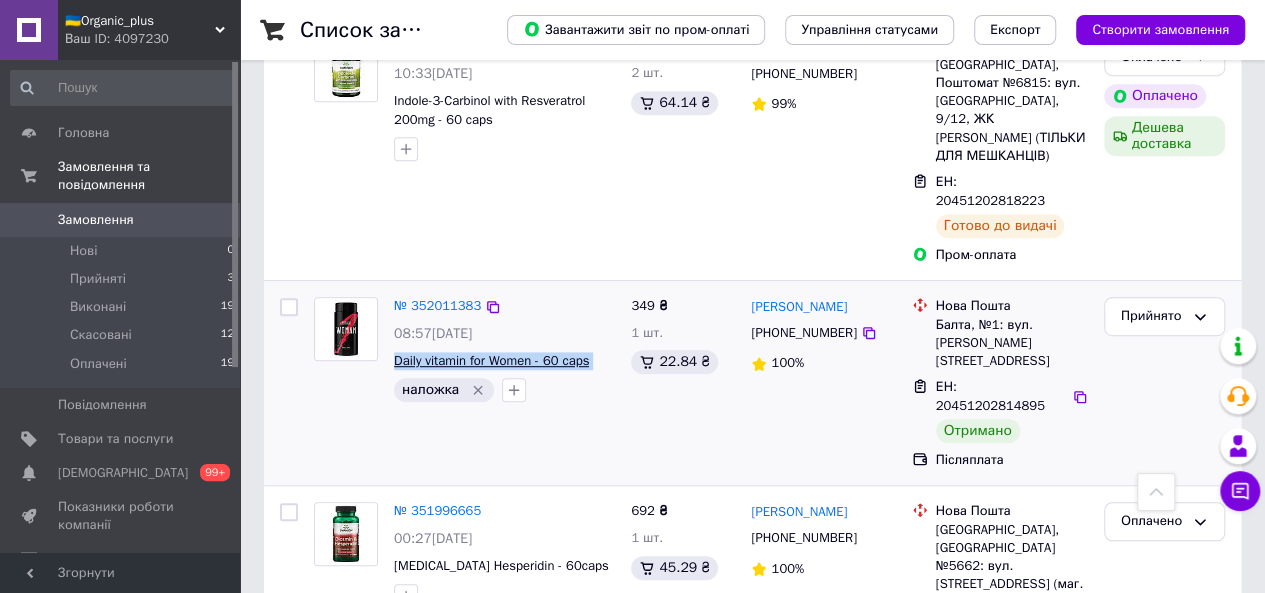 drag, startPoint x: 600, startPoint y: 301, endPoint x: 395, endPoint y: 300, distance: 205.00244 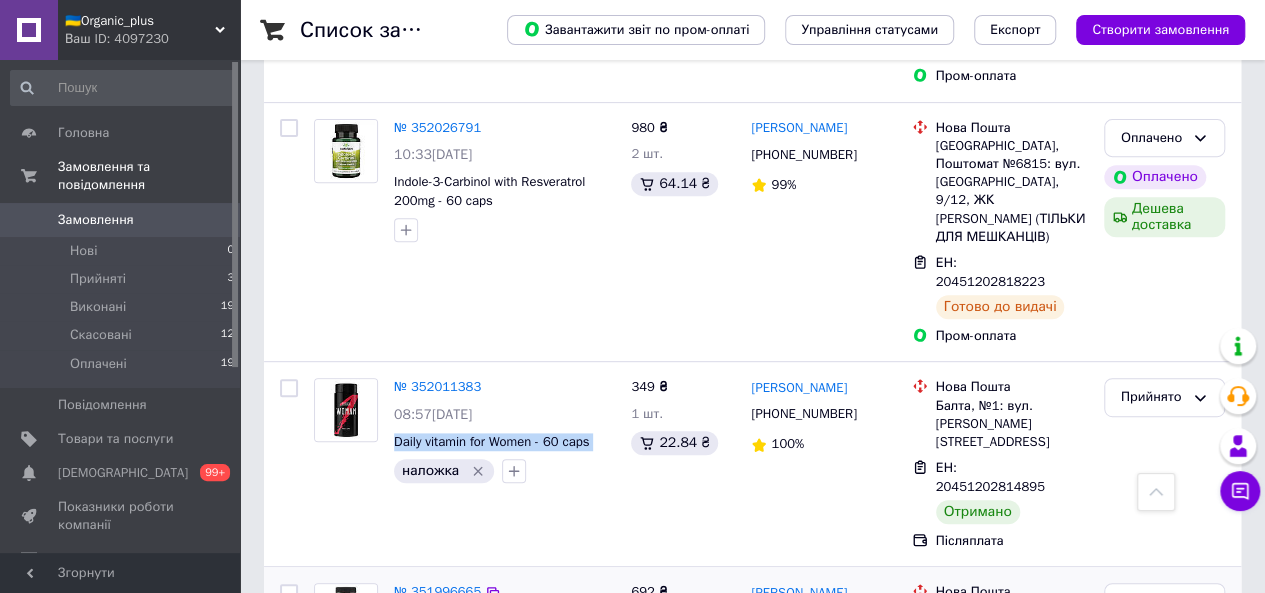 scroll, scrollTop: 325, scrollLeft: 0, axis: vertical 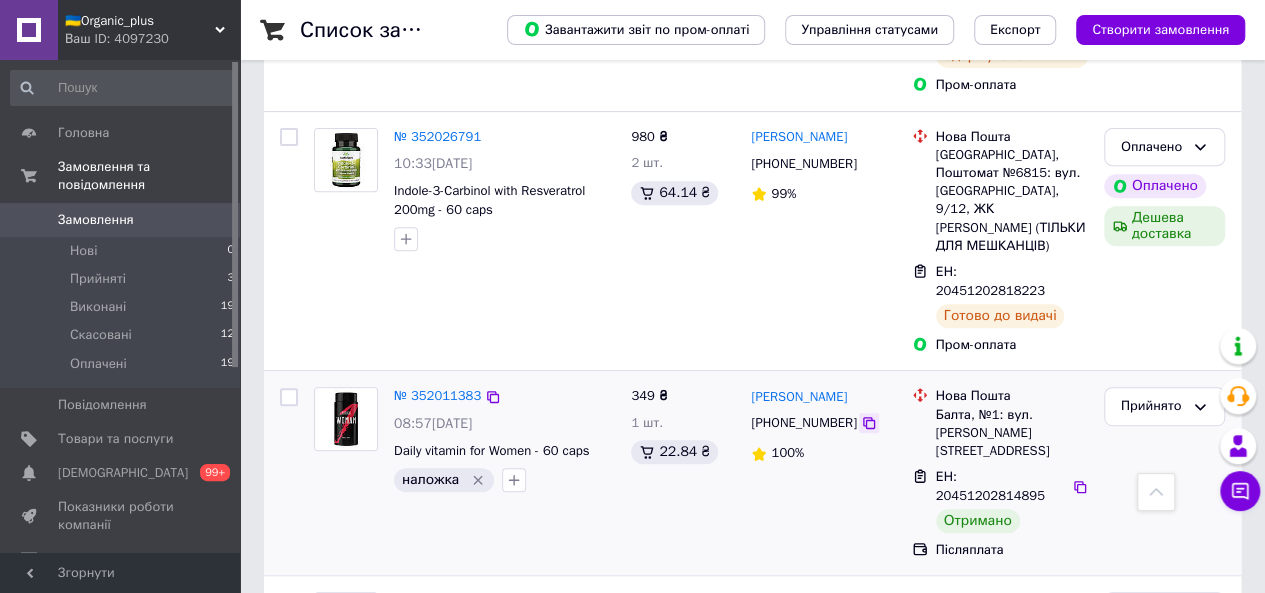 click 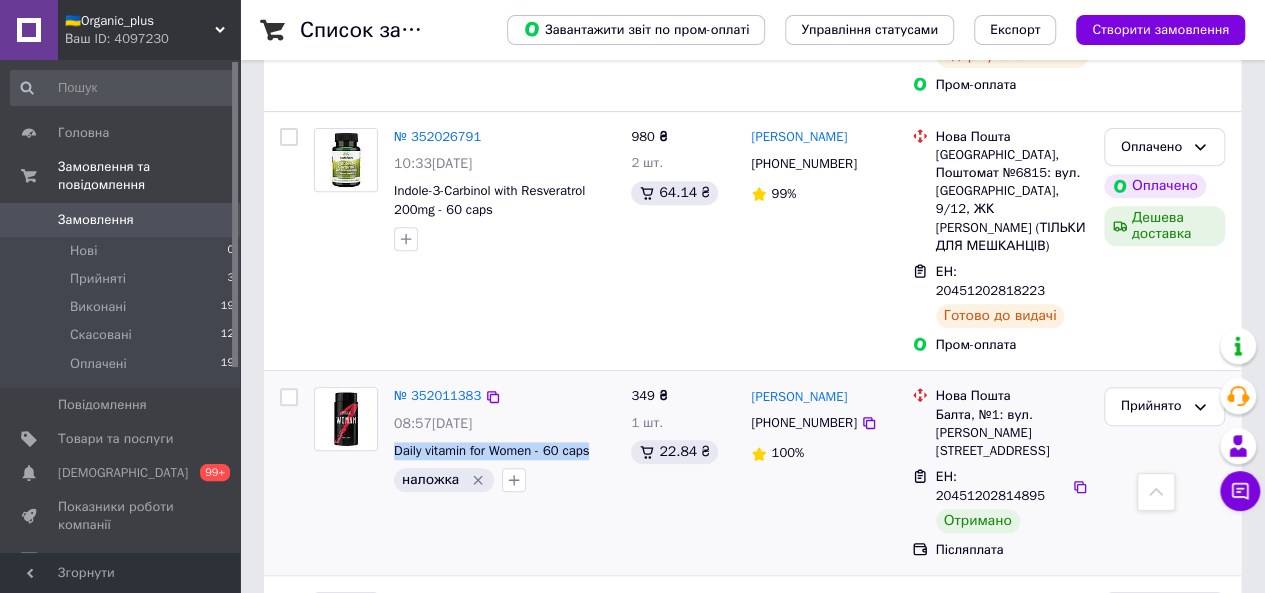 drag, startPoint x: 387, startPoint y: 397, endPoint x: 592, endPoint y: 391, distance: 205.08778 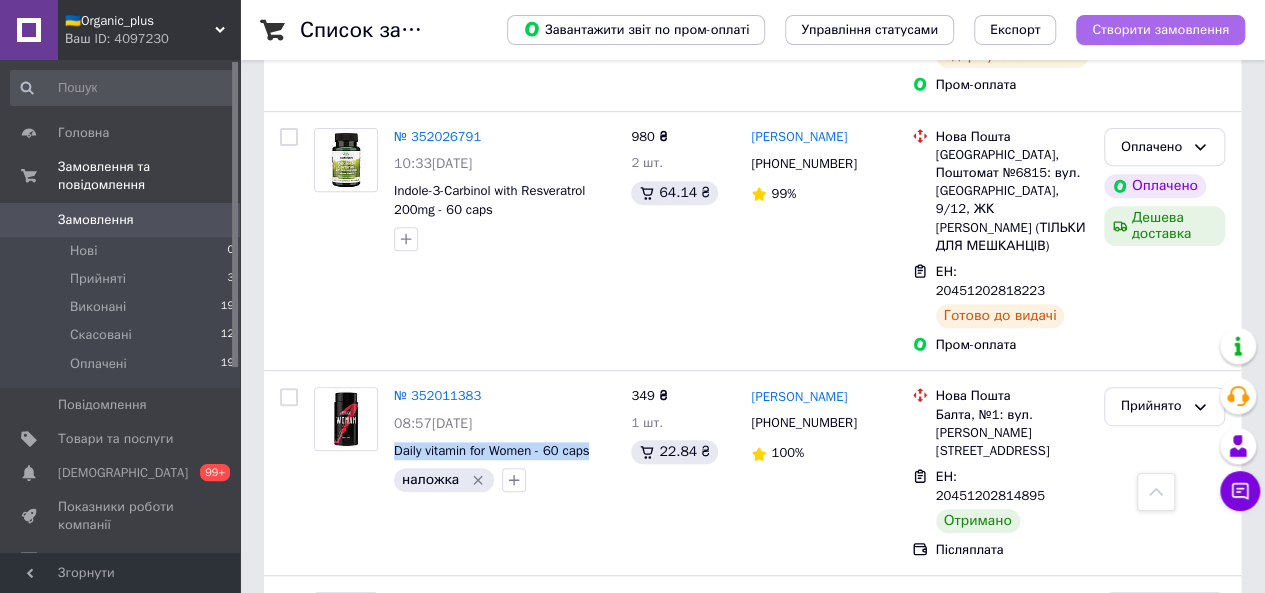 click on "Створити замовлення" at bounding box center [1160, 30] 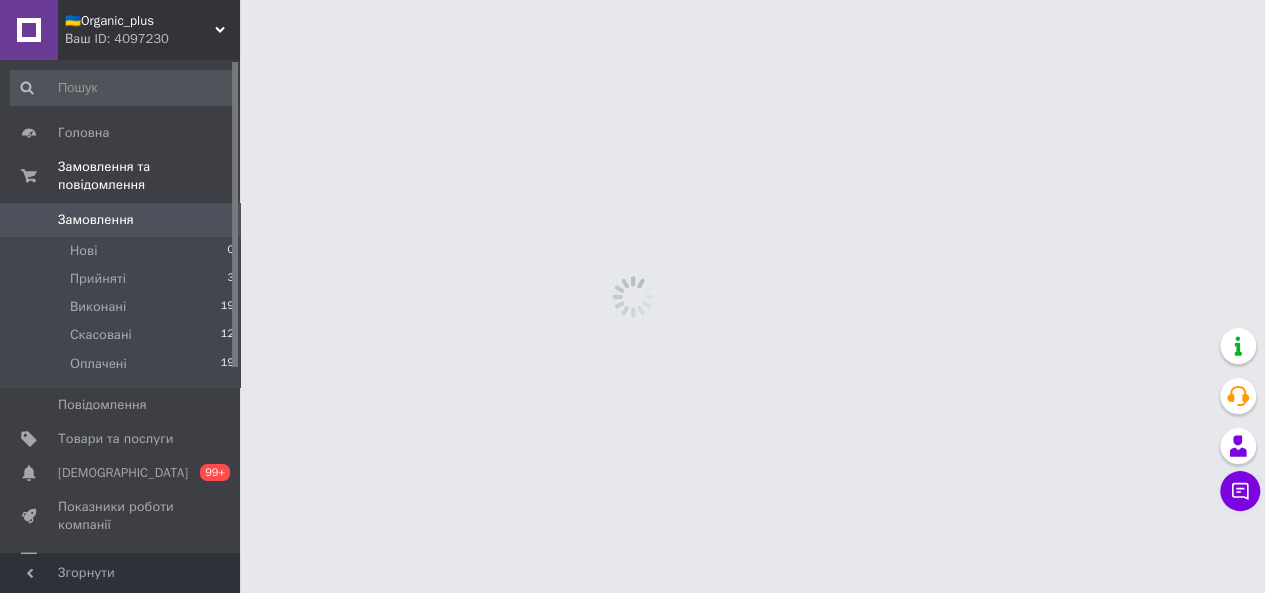 scroll, scrollTop: 0, scrollLeft: 0, axis: both 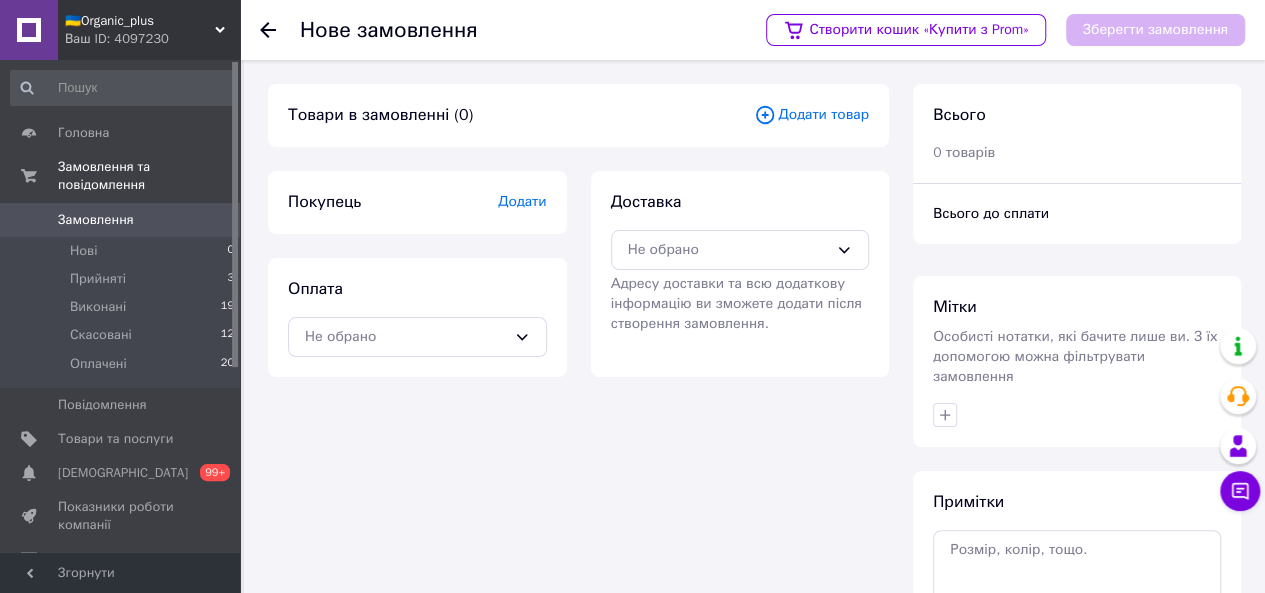click on "Додати товар" at bounding box center [811, 115] 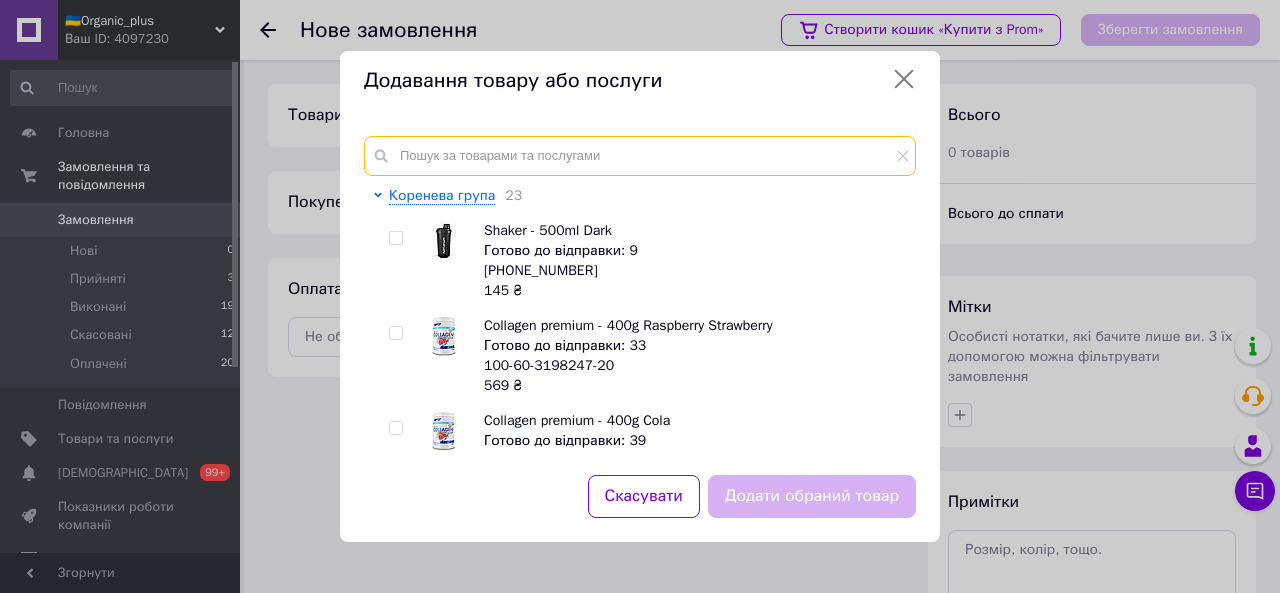 click at bounding box center (640, 156) 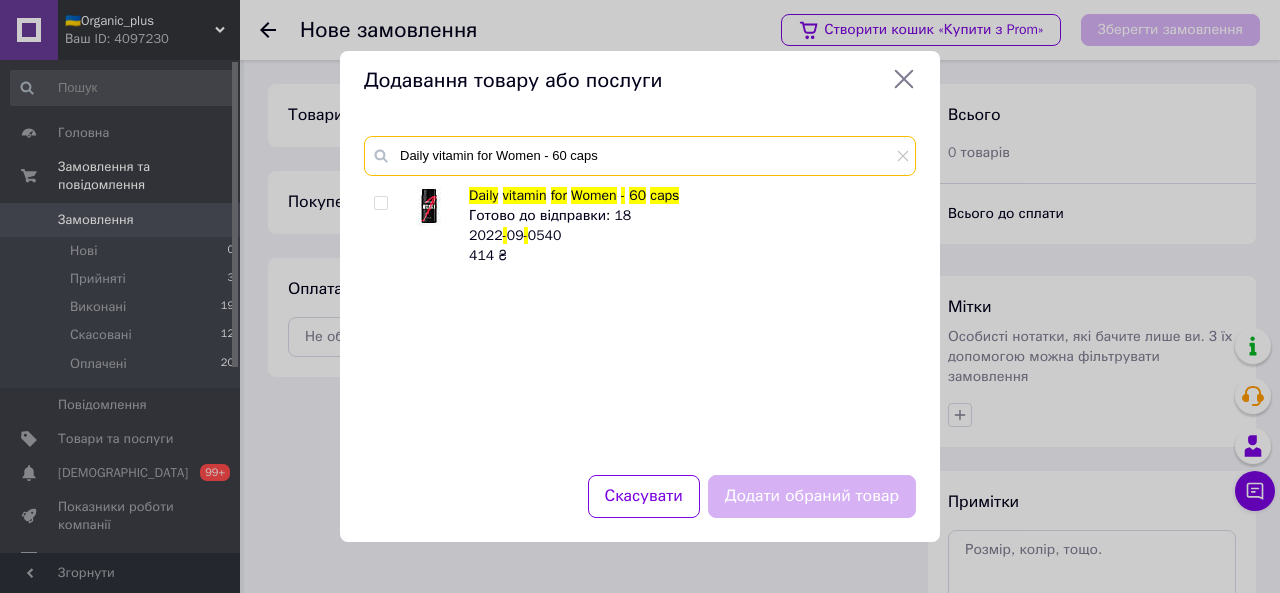 type on "Daily vitamin for Women - 60 caps" 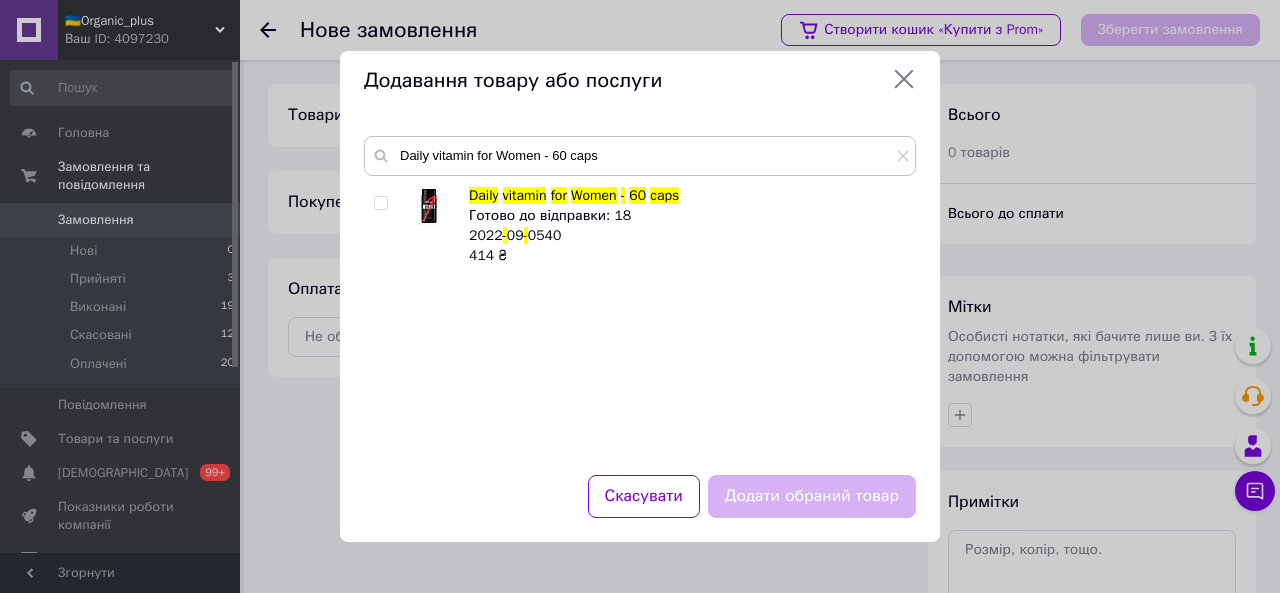 click at bounding box center (381, 203) 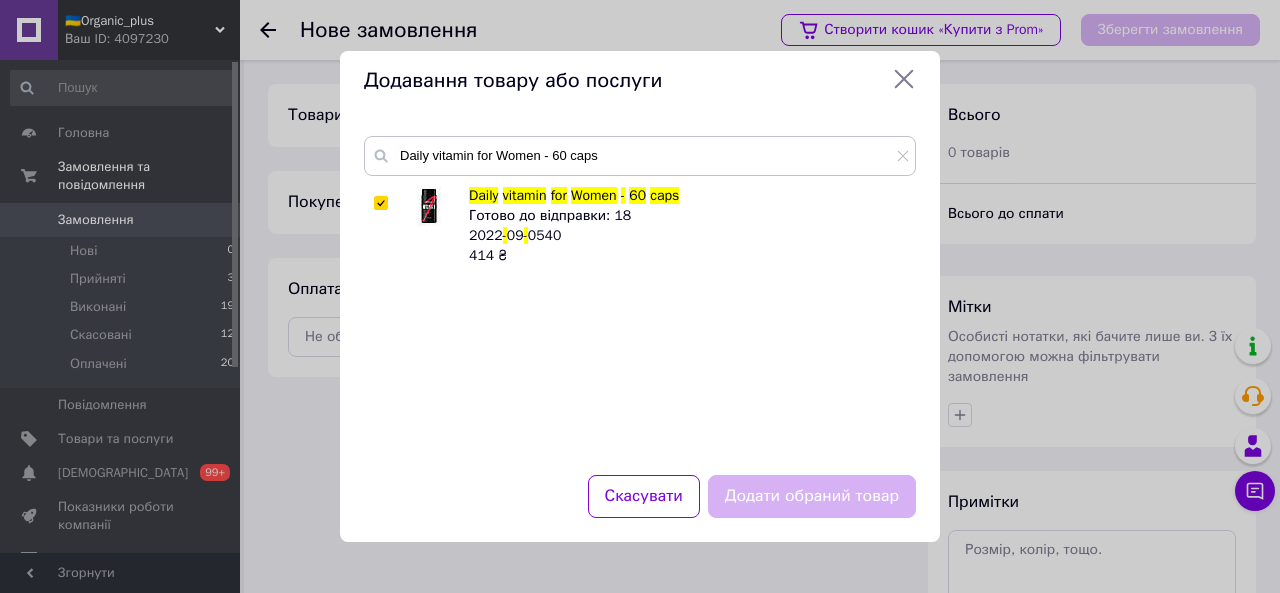 checkbox on "true" 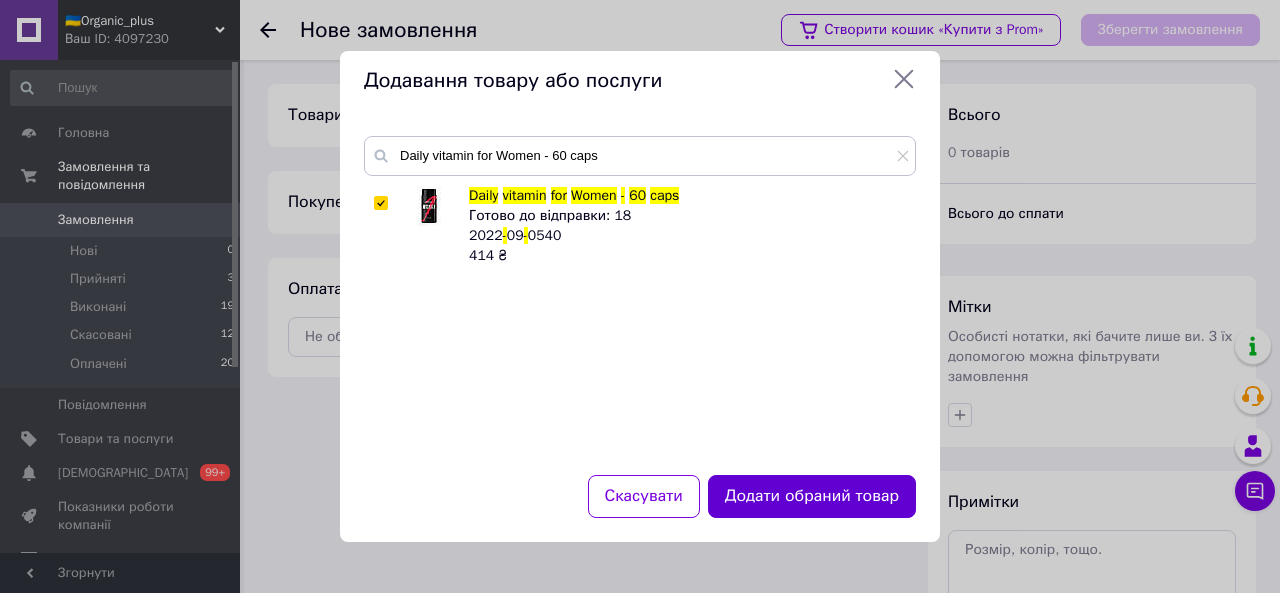 click on "Додати обраний товар" at bounding box center [812, 496] 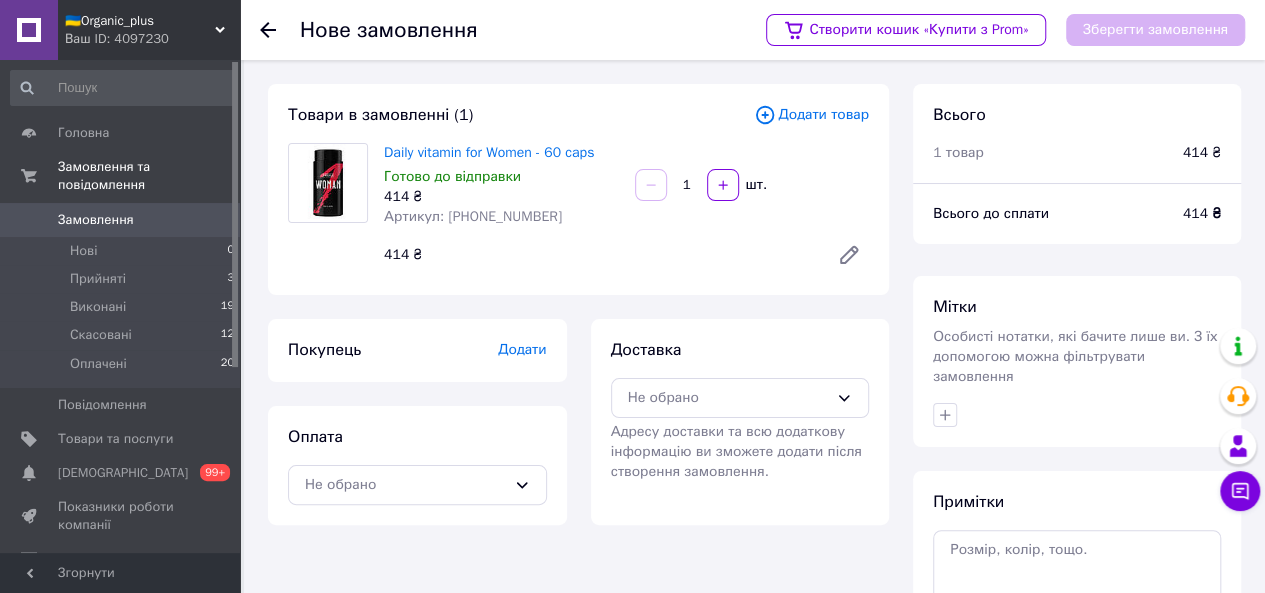 click on "Додати" at bounding box center [522, 349] 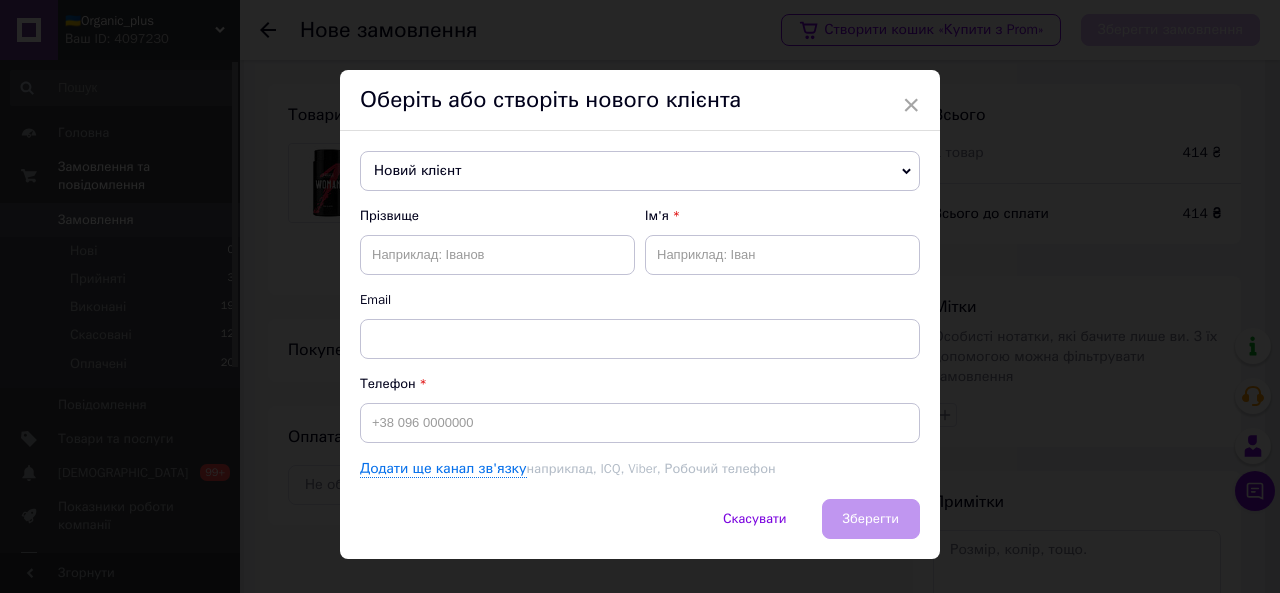 click on "Новий клієнт" at bounding box center (640, 171) 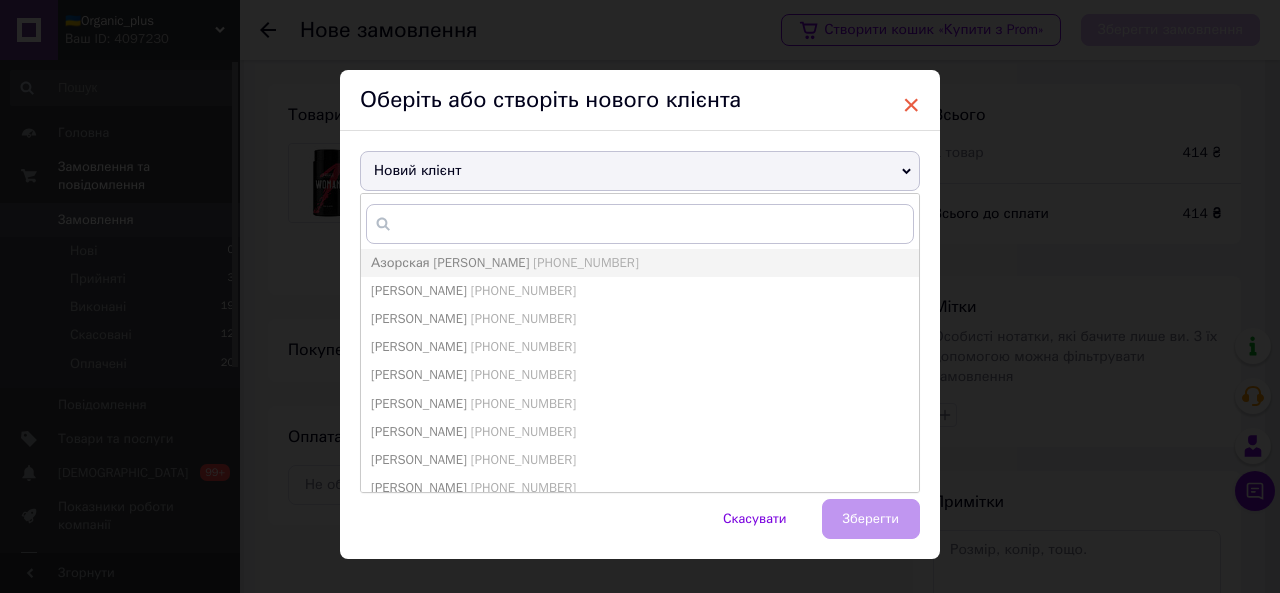 click on "×" at bounding box center (911, 105) 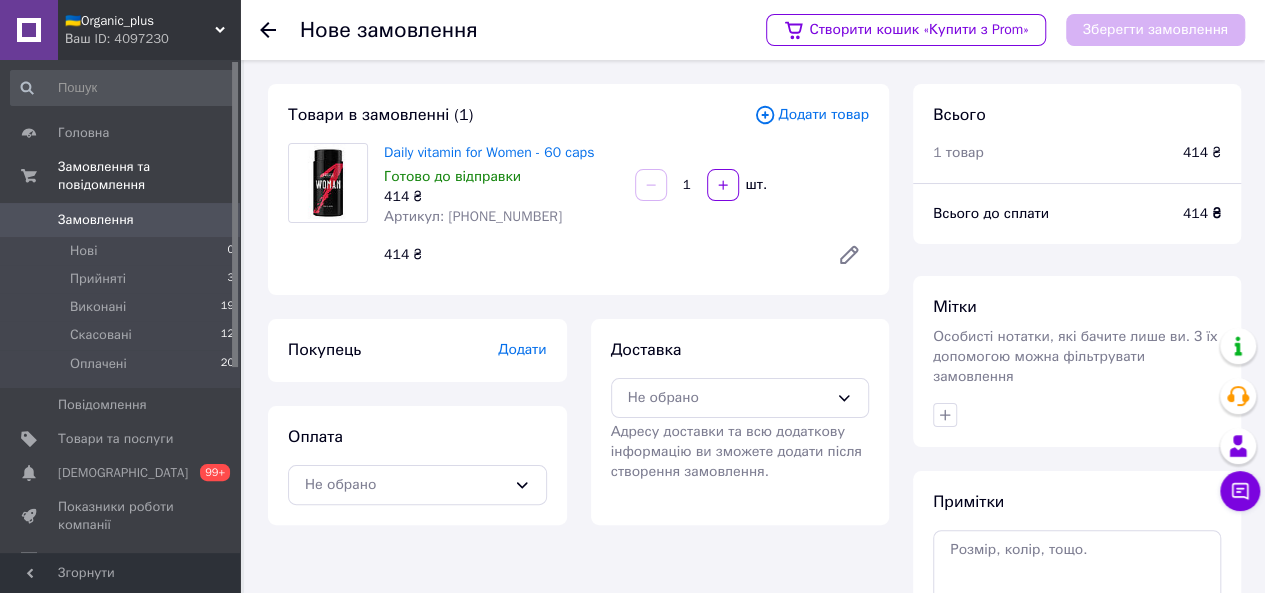 click on "Додати" at bounding box center (522, 349) 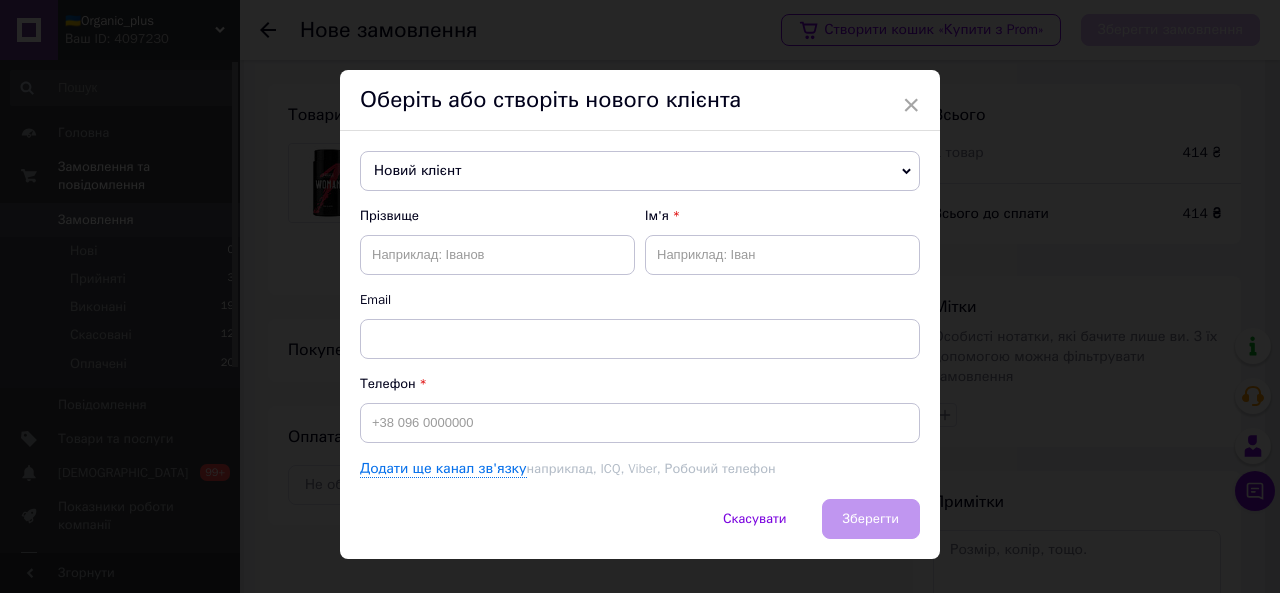 click on "Новий клієнт" at bounding box center [640, 171] 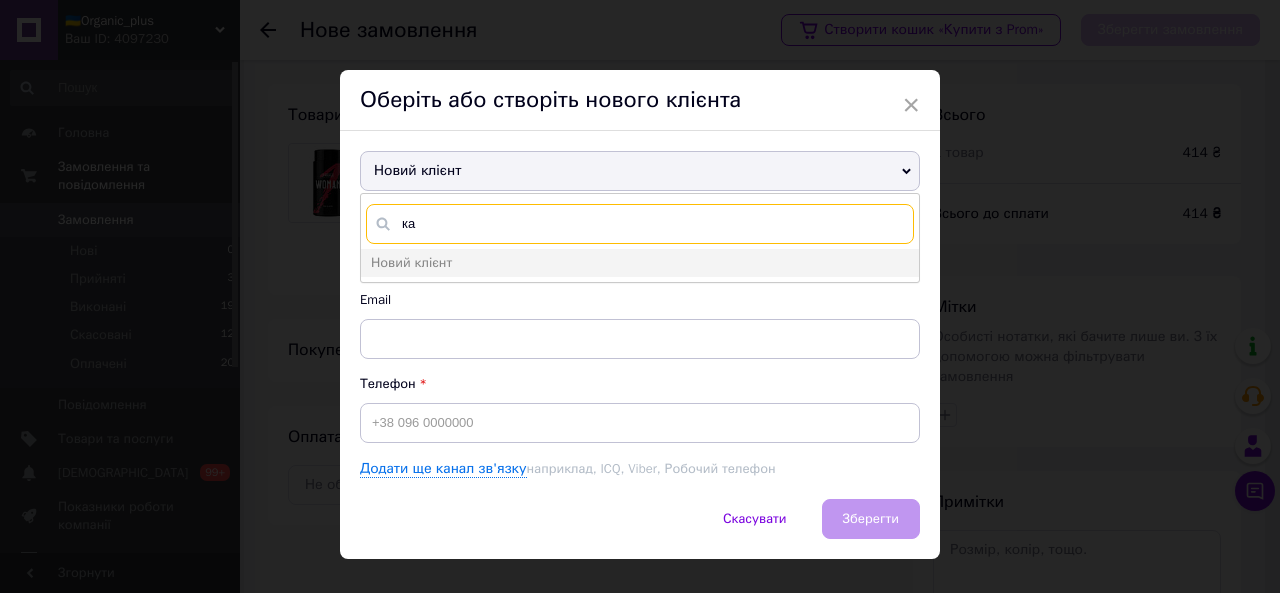 type on "к" 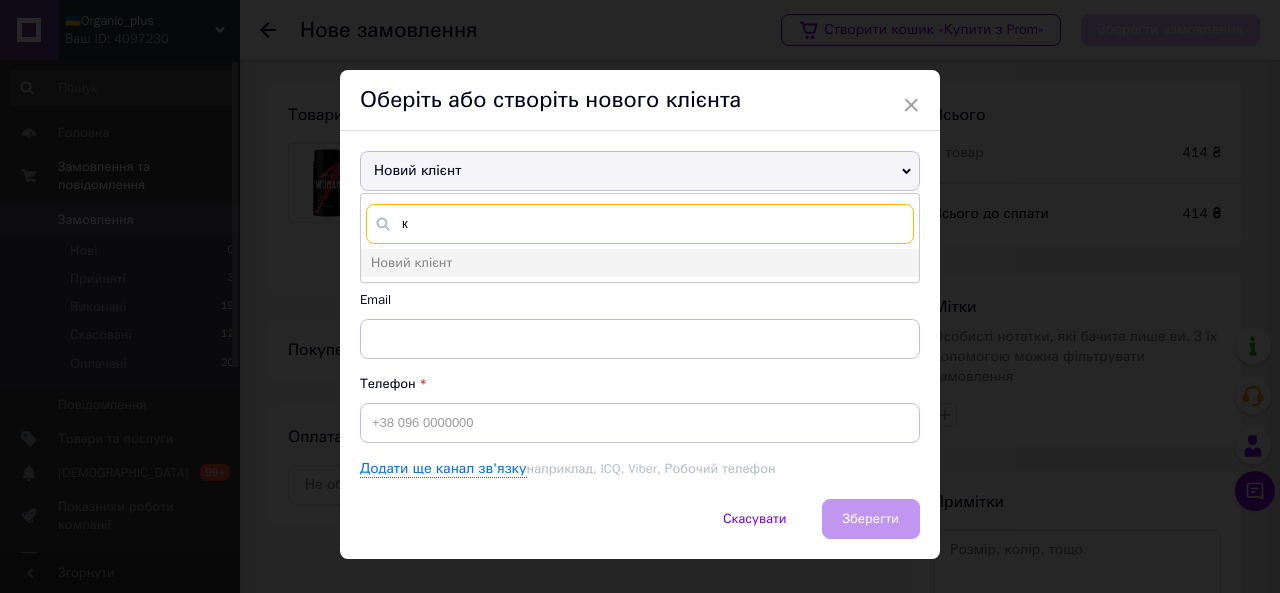 type 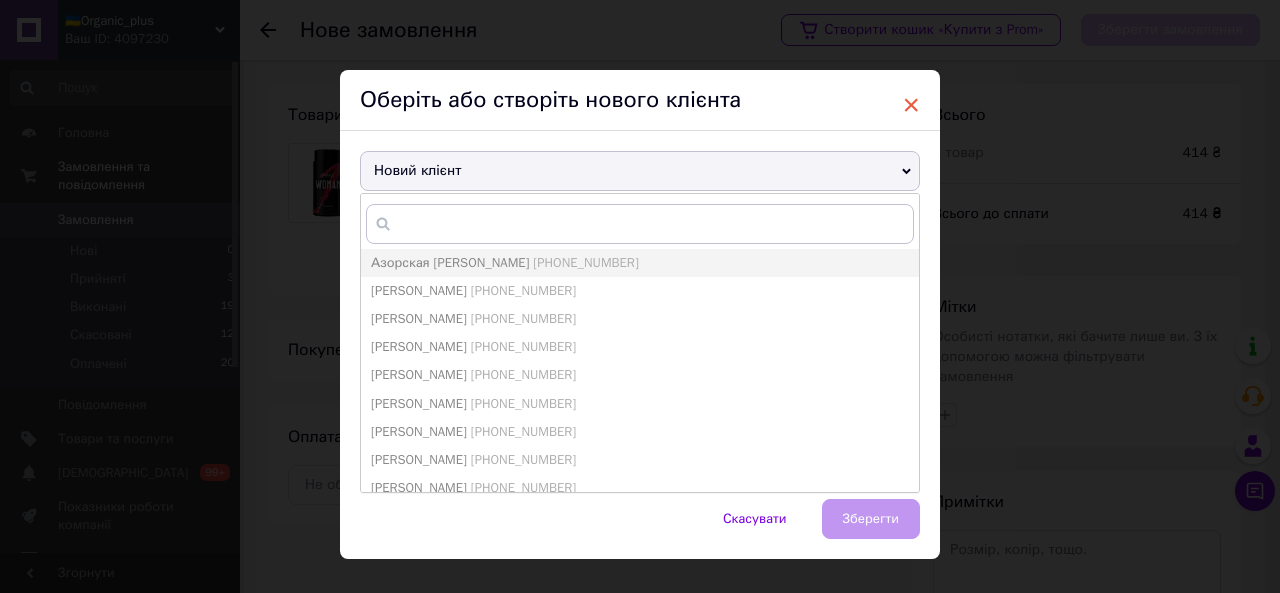 click on "×" at bounding box center [911, 105] 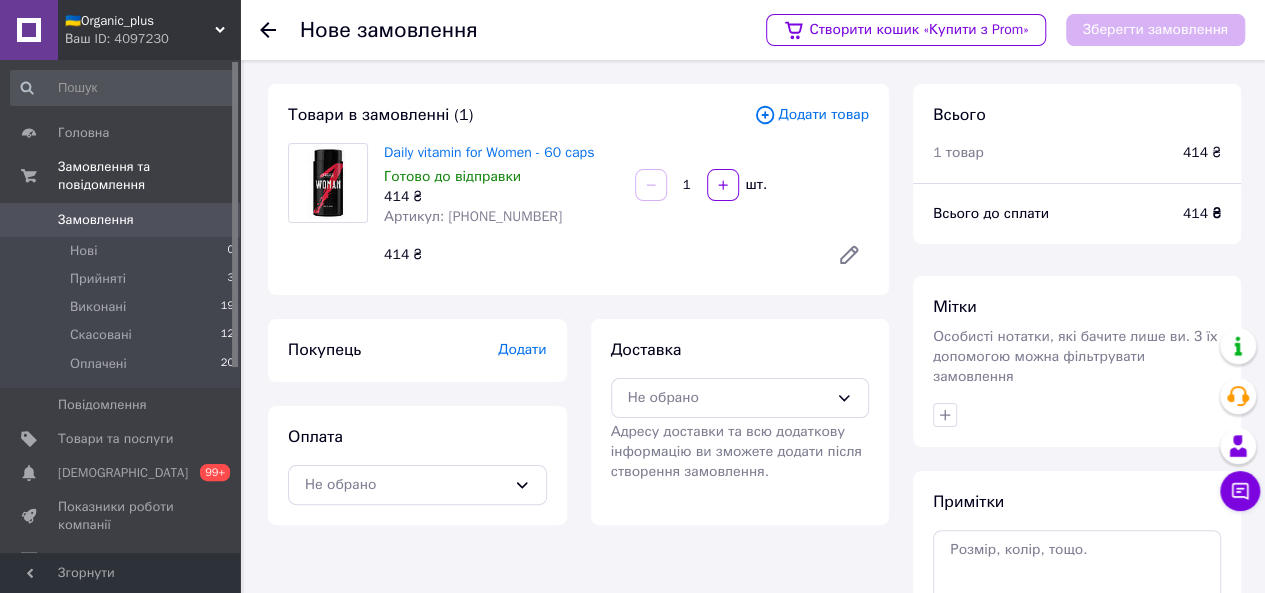 click on "Додати" at bounding box center [522, 349] 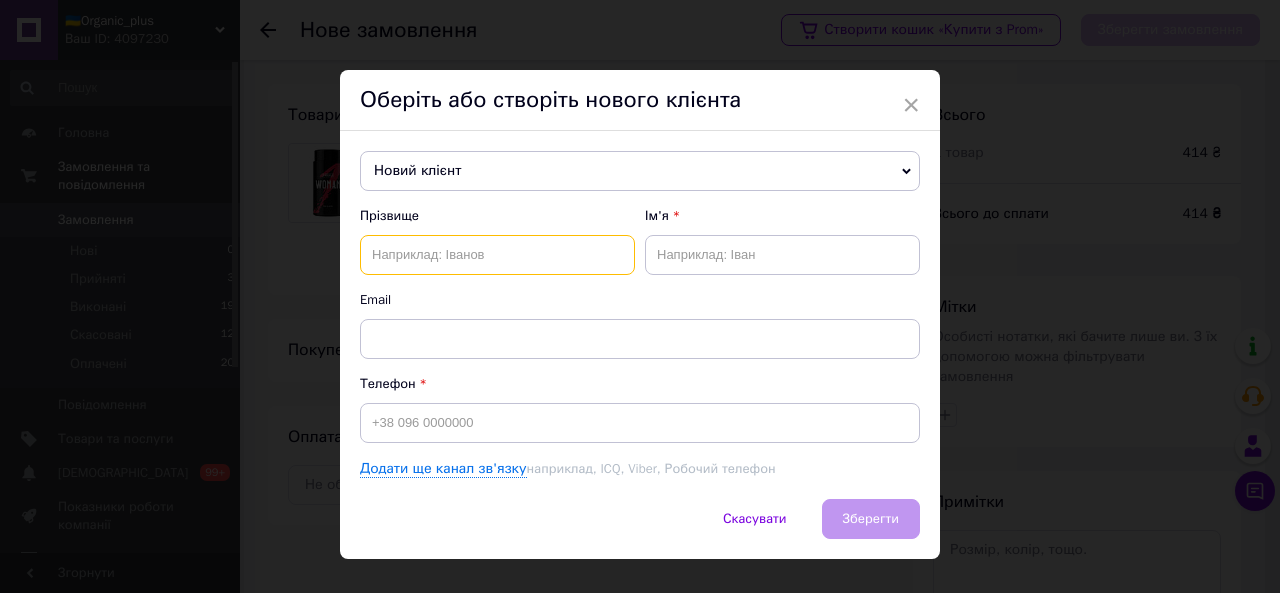 click at bounding box center (497, 255) 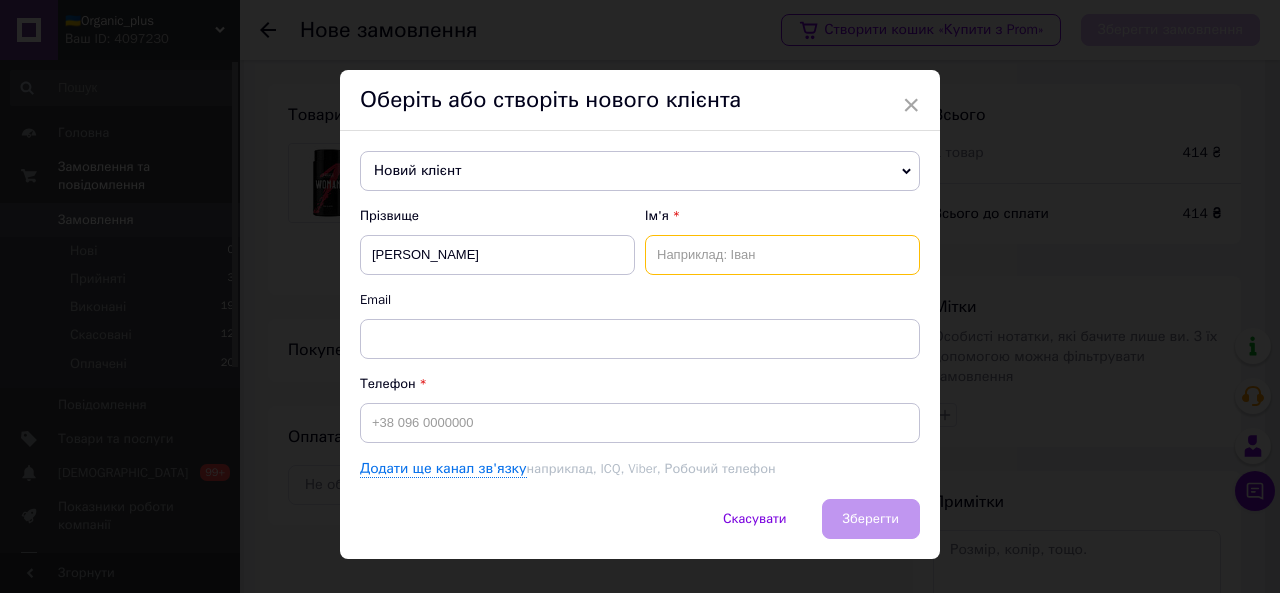 click at bounding box center [782, 255] 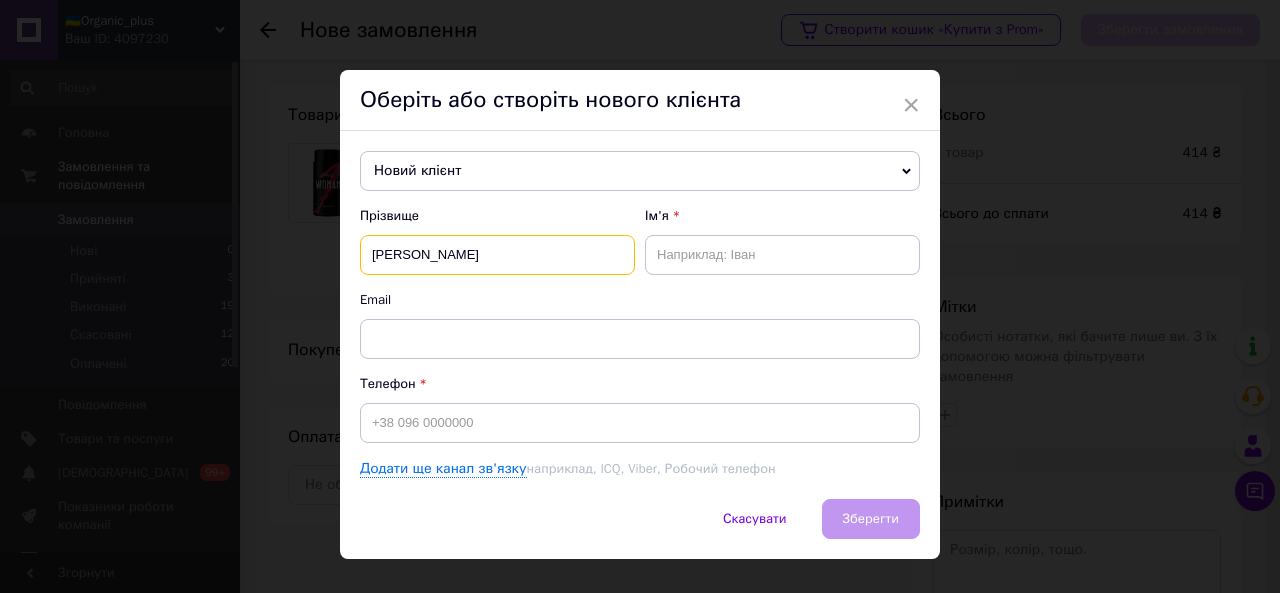 click on "[PERSON_NAME]" at bounding box center (497, 255) 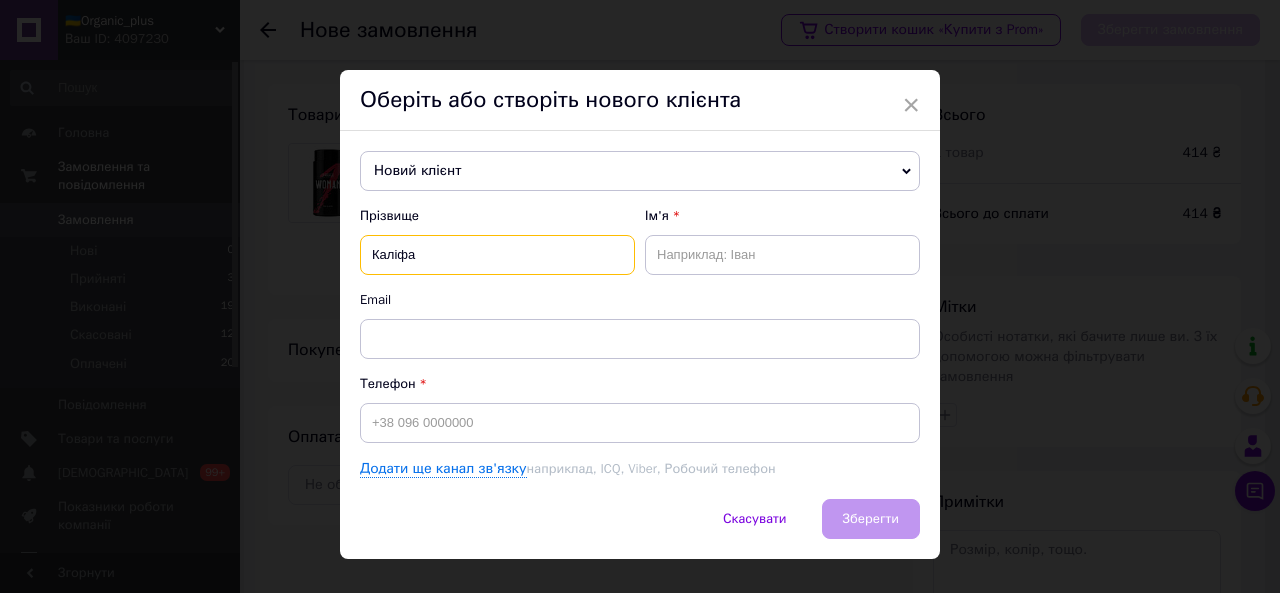 type on "Каліфа" 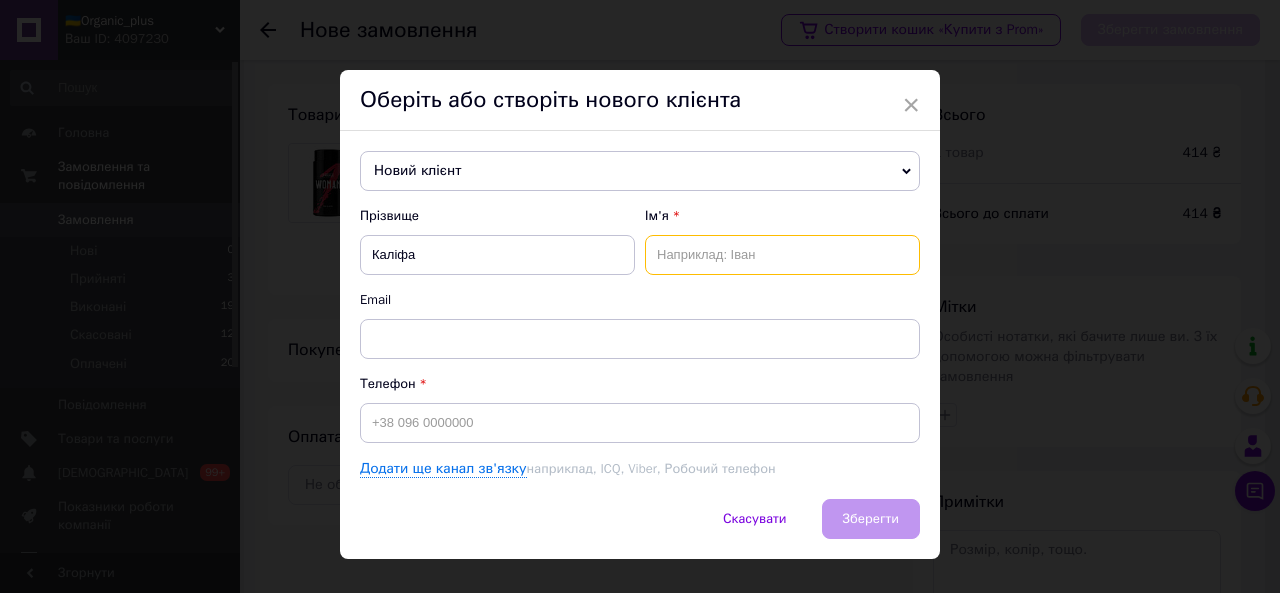 click at bounding box center (782, 255) 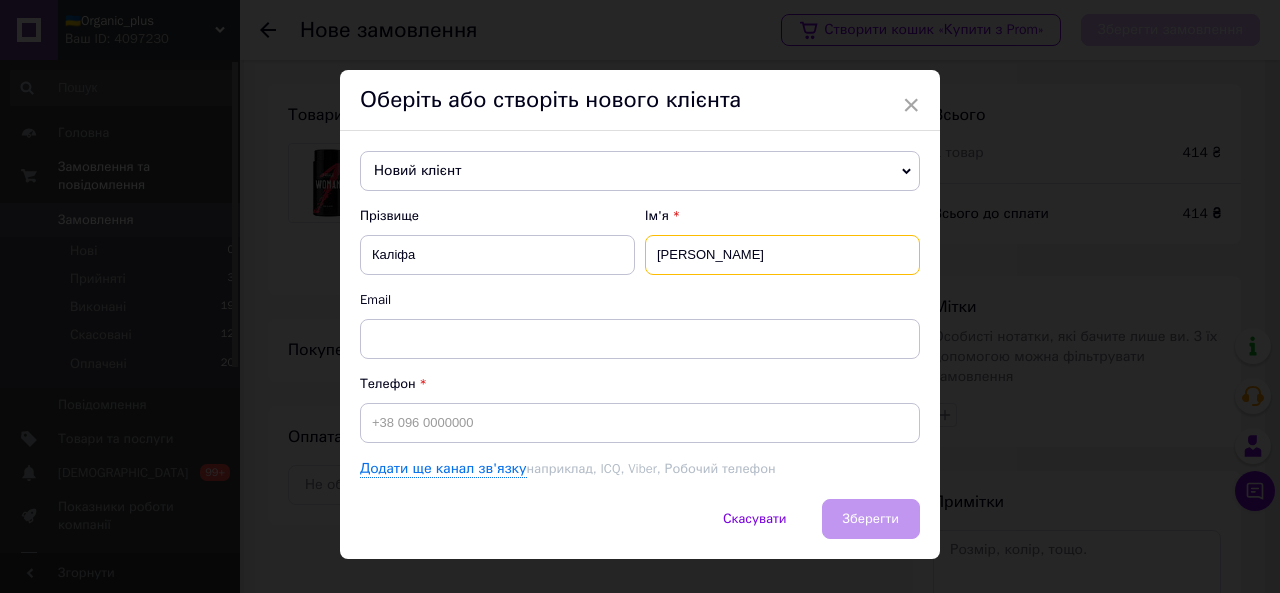type on "[PERSON_NAME]" 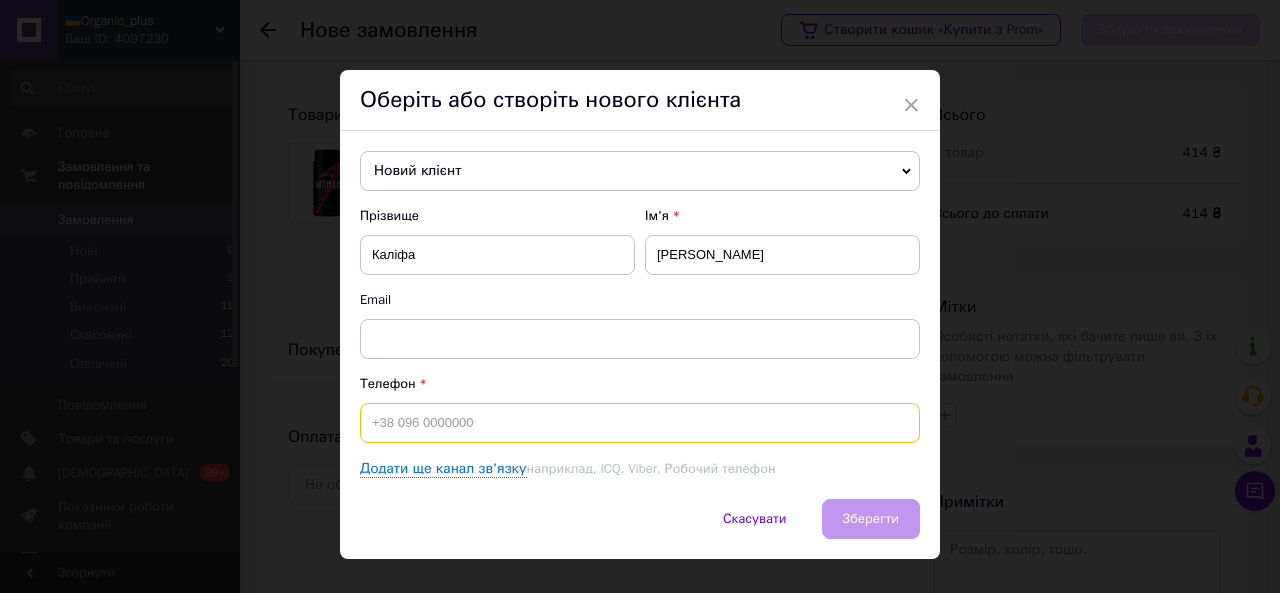 click at bounding box center (640, 423) 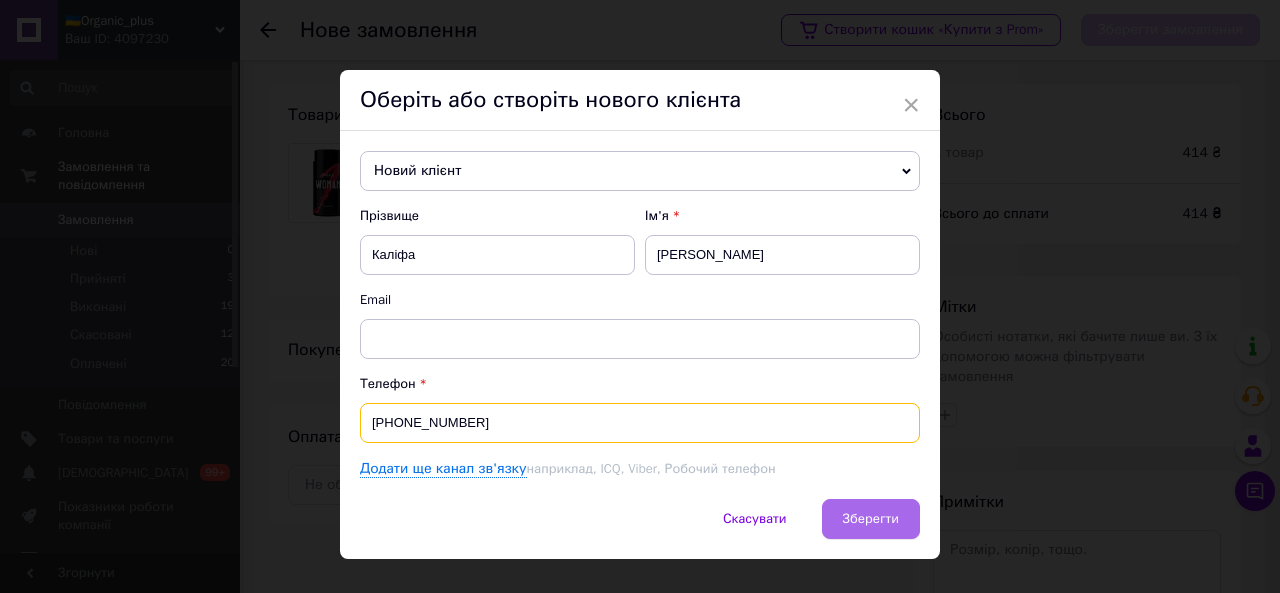 type on "[PHONE_NUMBER]" 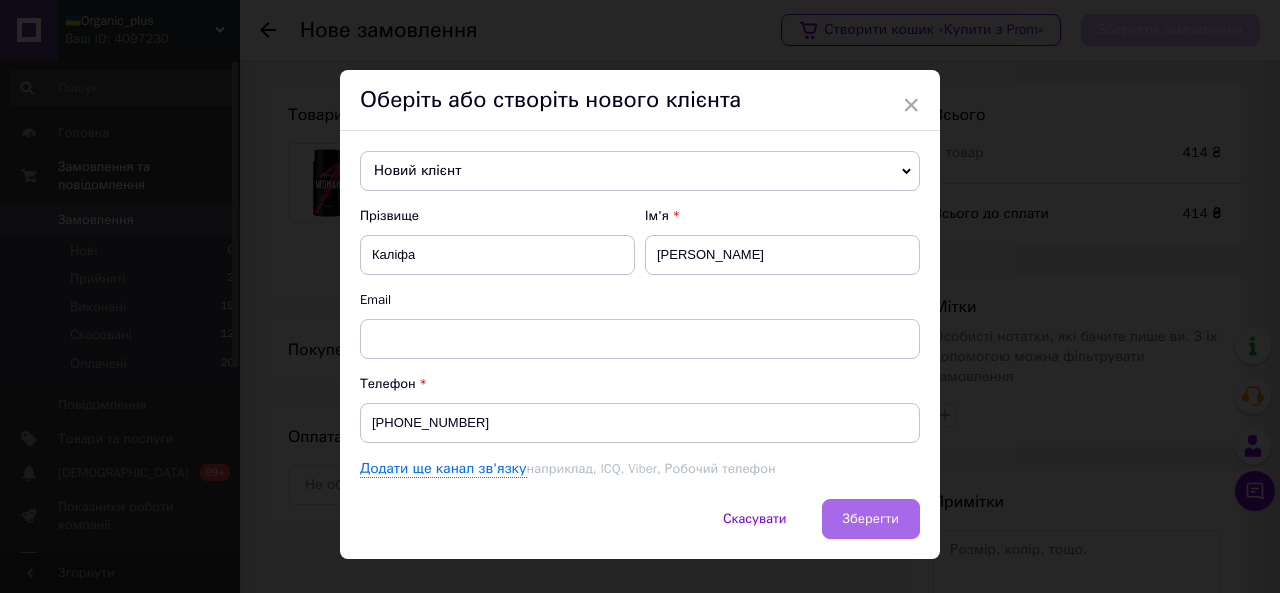 click on "Зберегти" at bounding box center [871, 519] 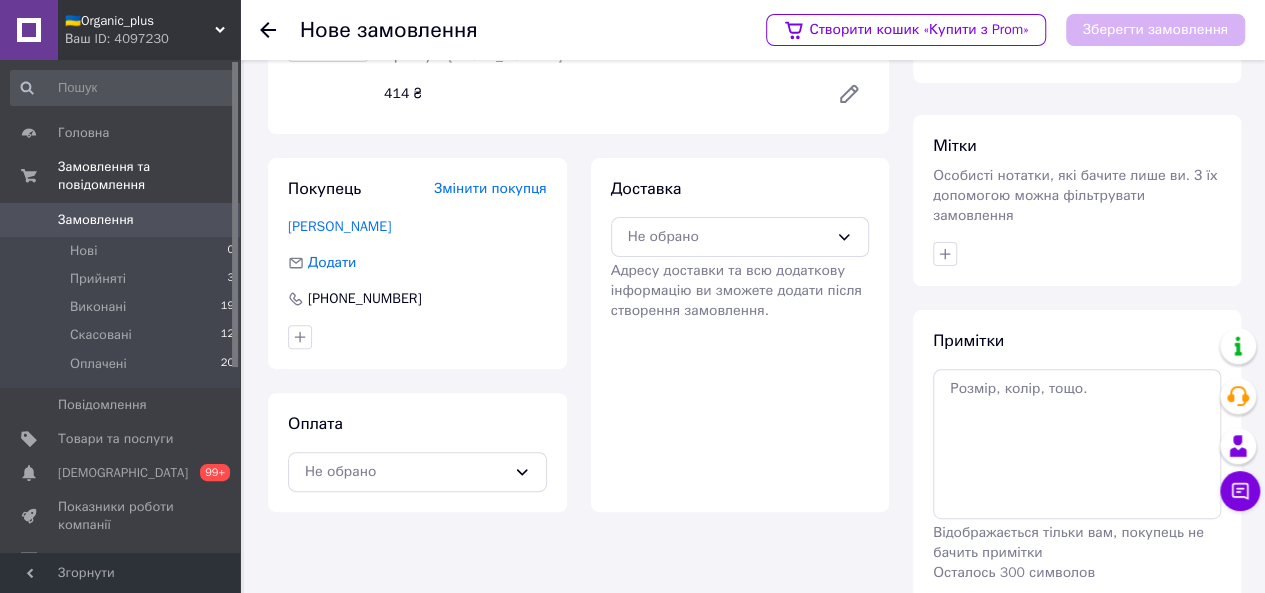 scroll, scrollTop: 170, scrollLeft: 0, axis: vertical 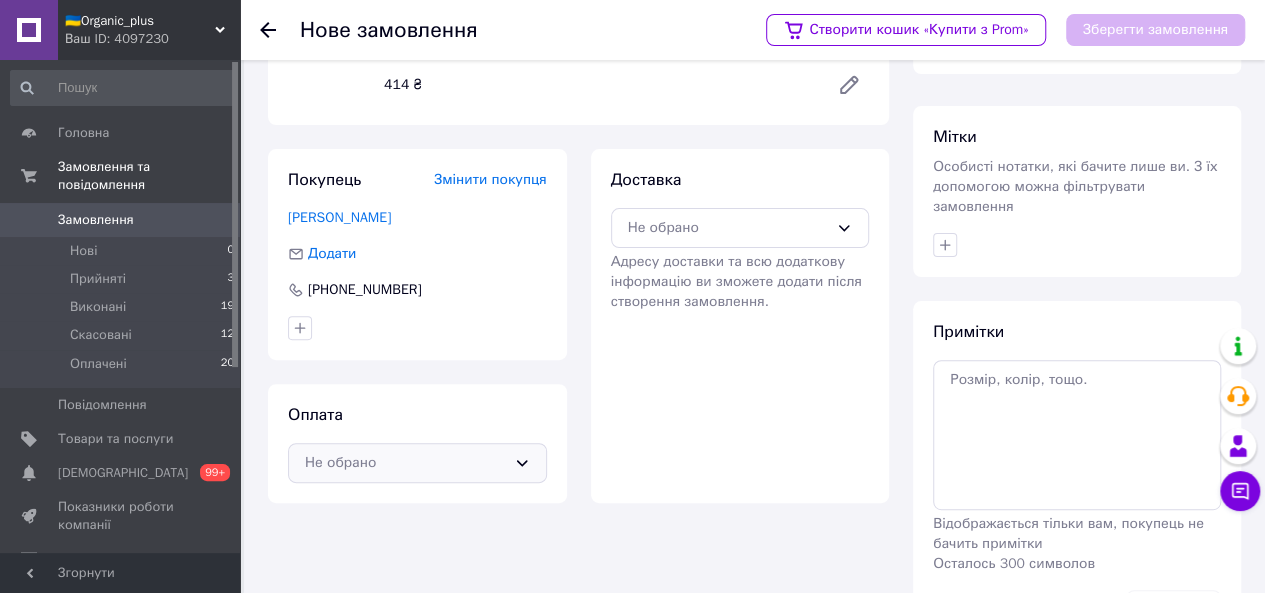 click on "Не обрано" at bounding box center (405, 463) 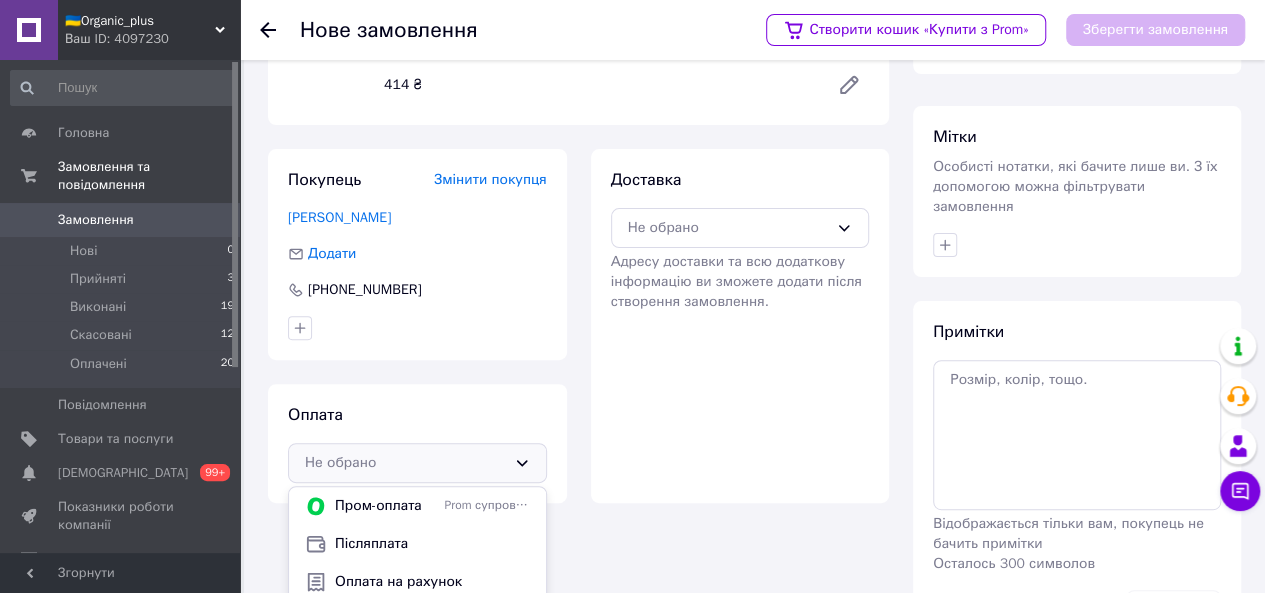 scroll, scrollTop: 229, scrollLeft: 0, axis: vertical 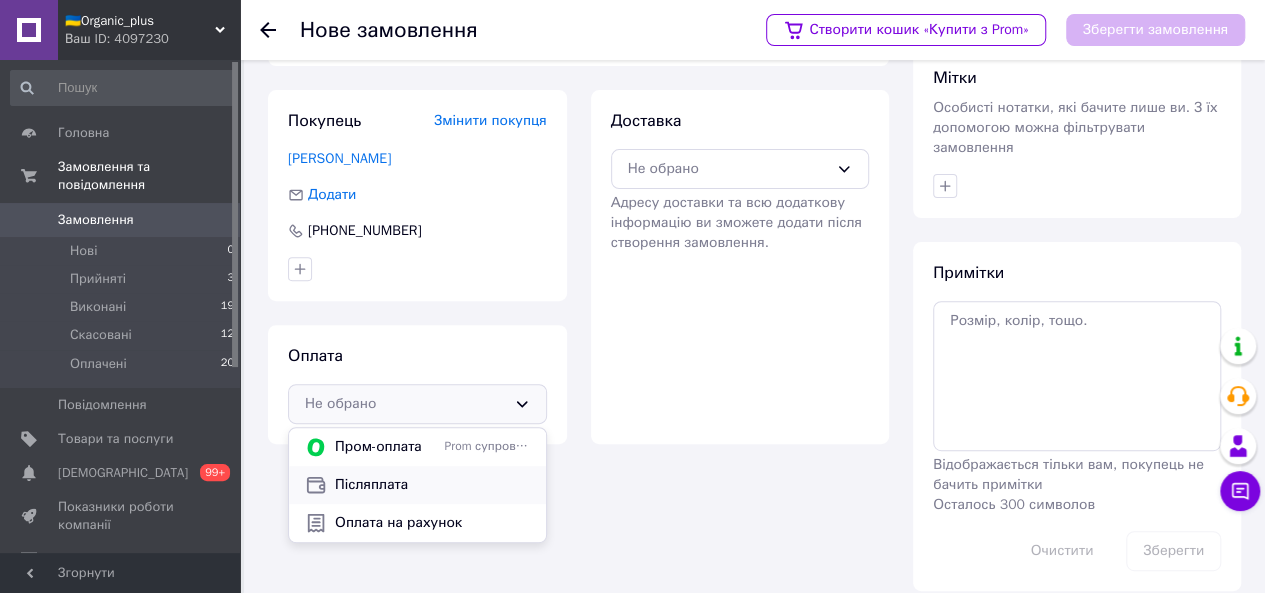 click on "Післяплата" at bounding box center (432, 485) 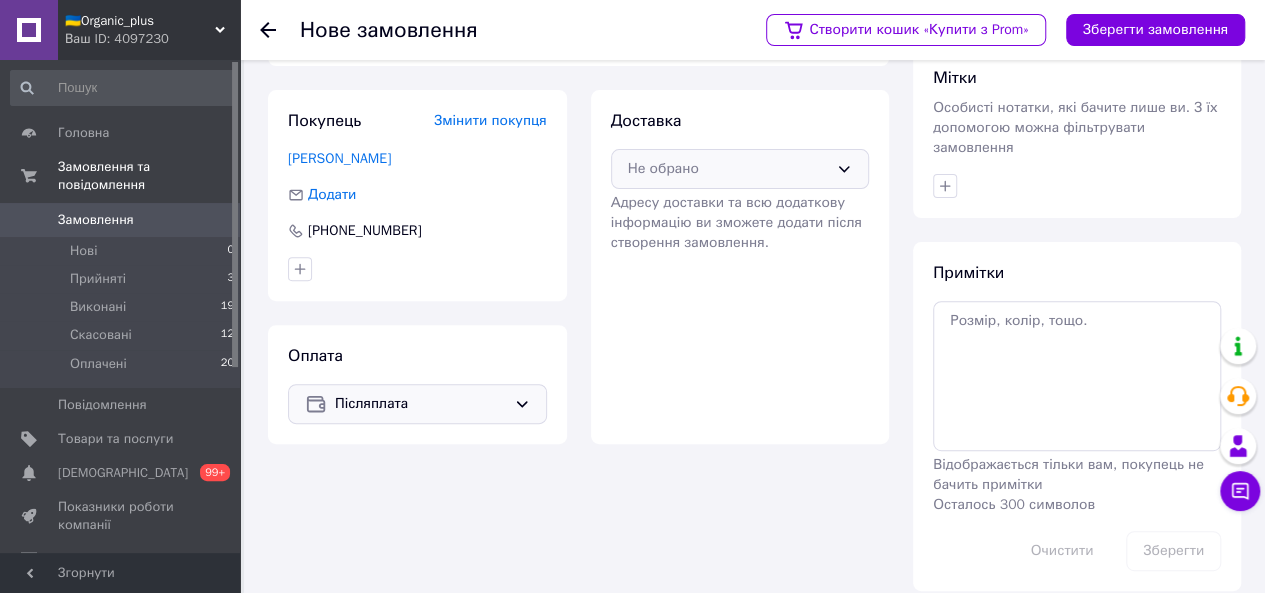 click on "Не обрано" at bounding box center (728, 169) 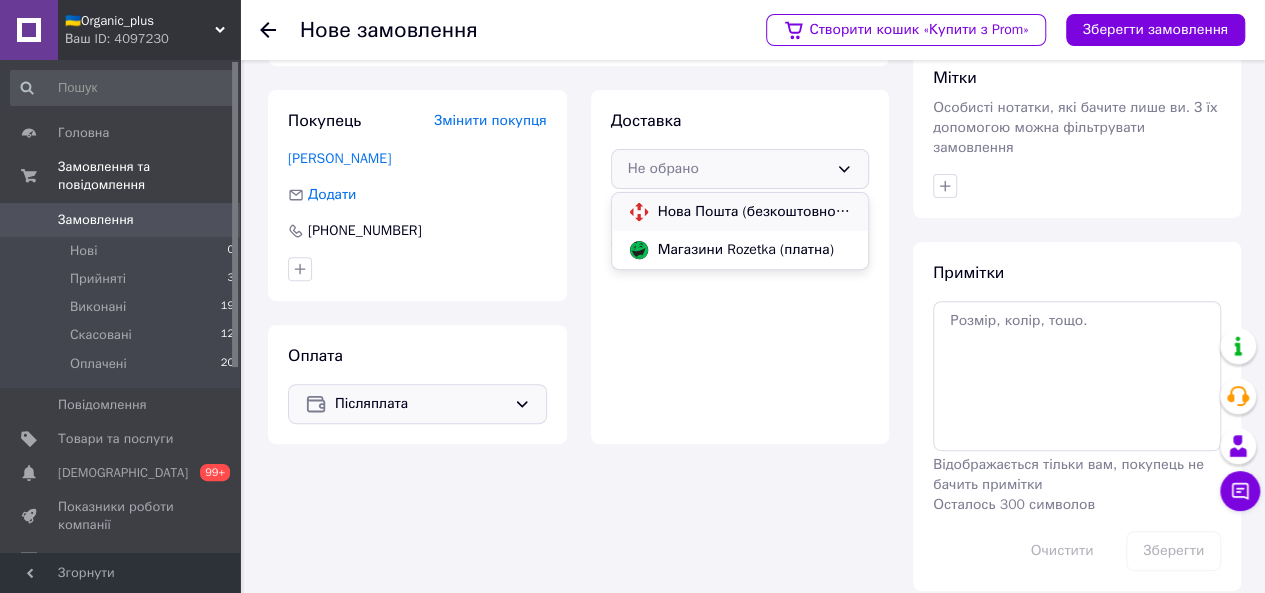 click on "Нова Пошта (безкоштовно від 6000 ₴)" at bounding box center (755, 212) 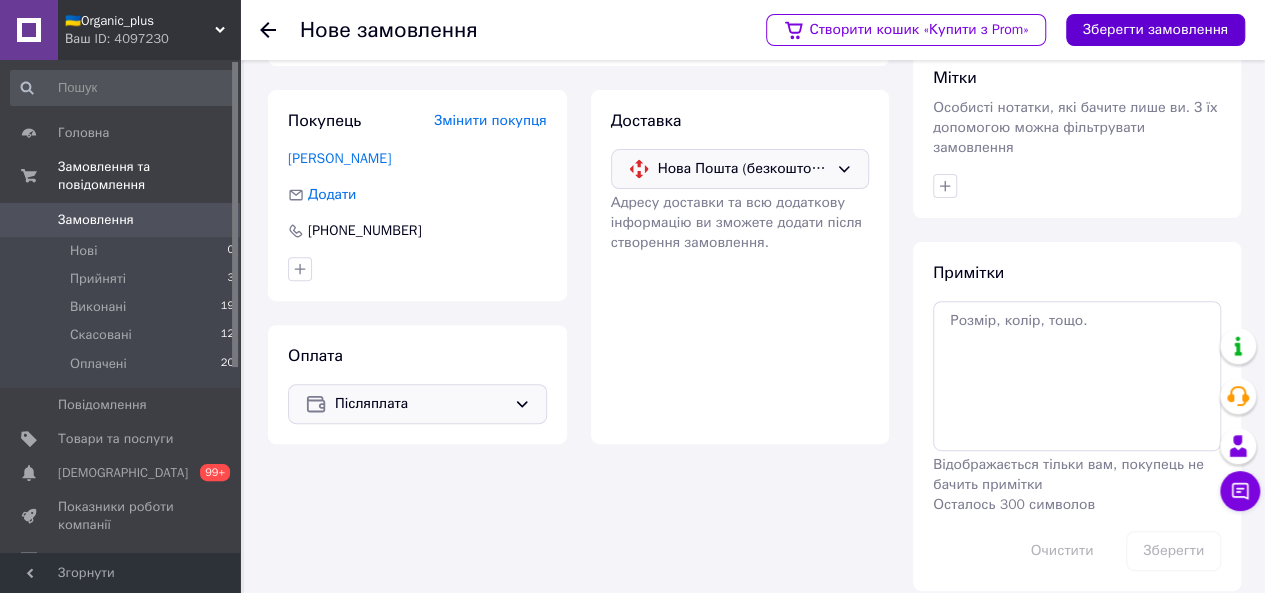 click on "Зберегти замовлення" at bounding box center (1155, 30) 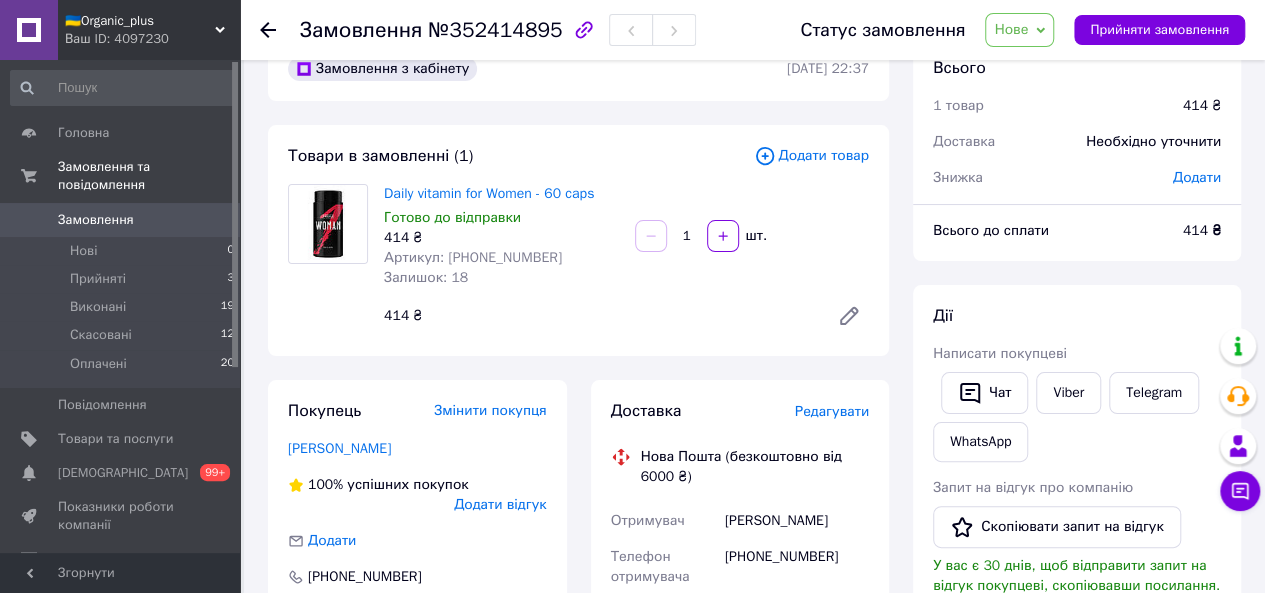 scroll, scrollTop: 44, scrollLeft: 0, axis: vertical 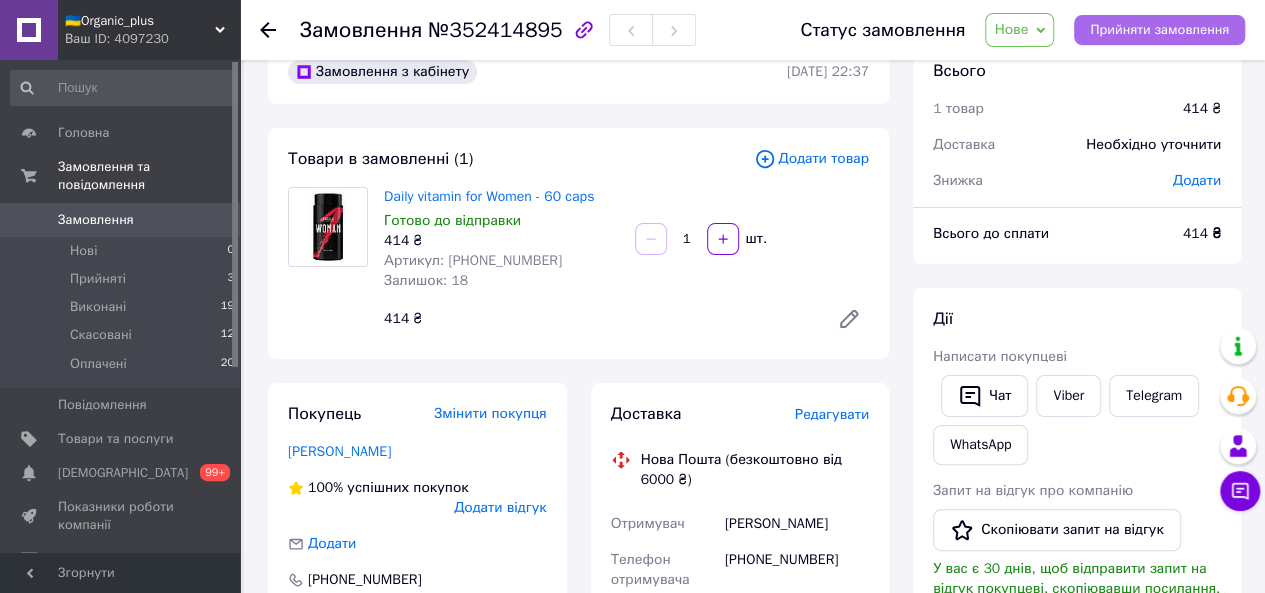 click on "Прийняти замовлення" at bounding box center [1159, 30] 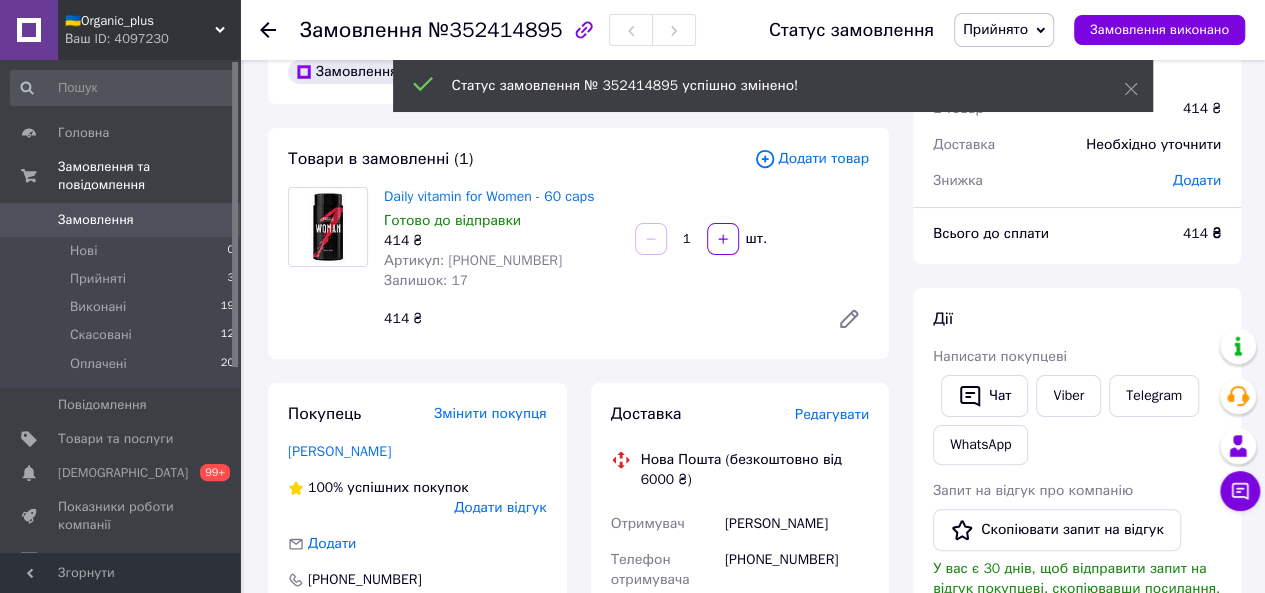 click on "Необхідно уточнити" at bounding box center (1153, 145) 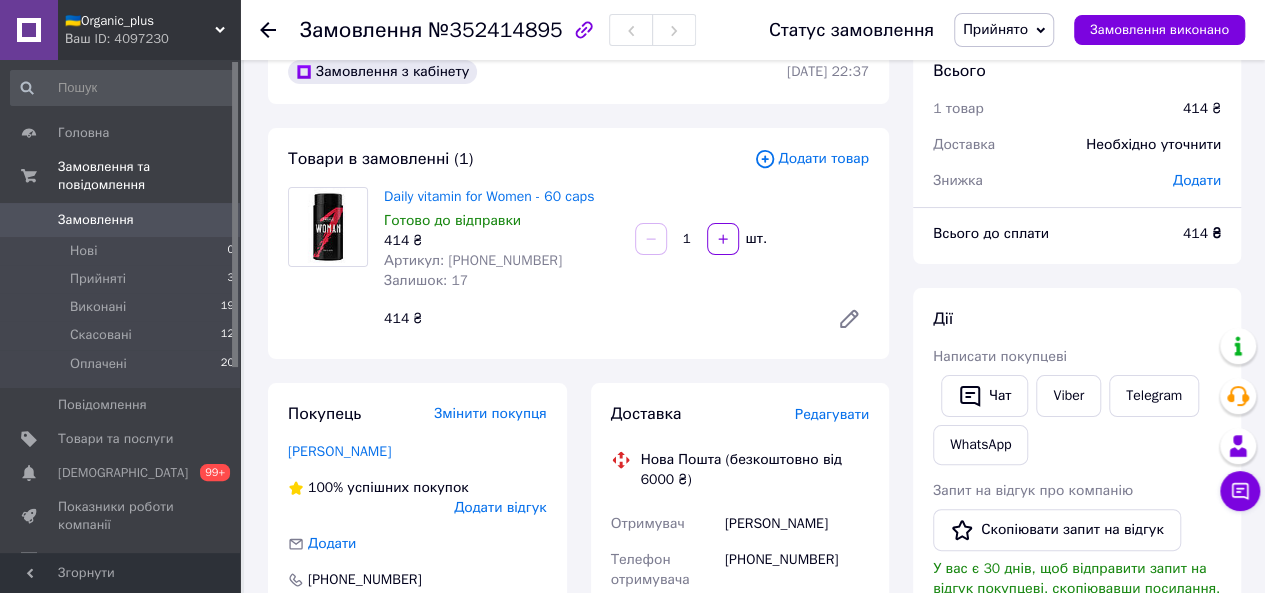 click on "Додати" at bounding box center (1197, 180) 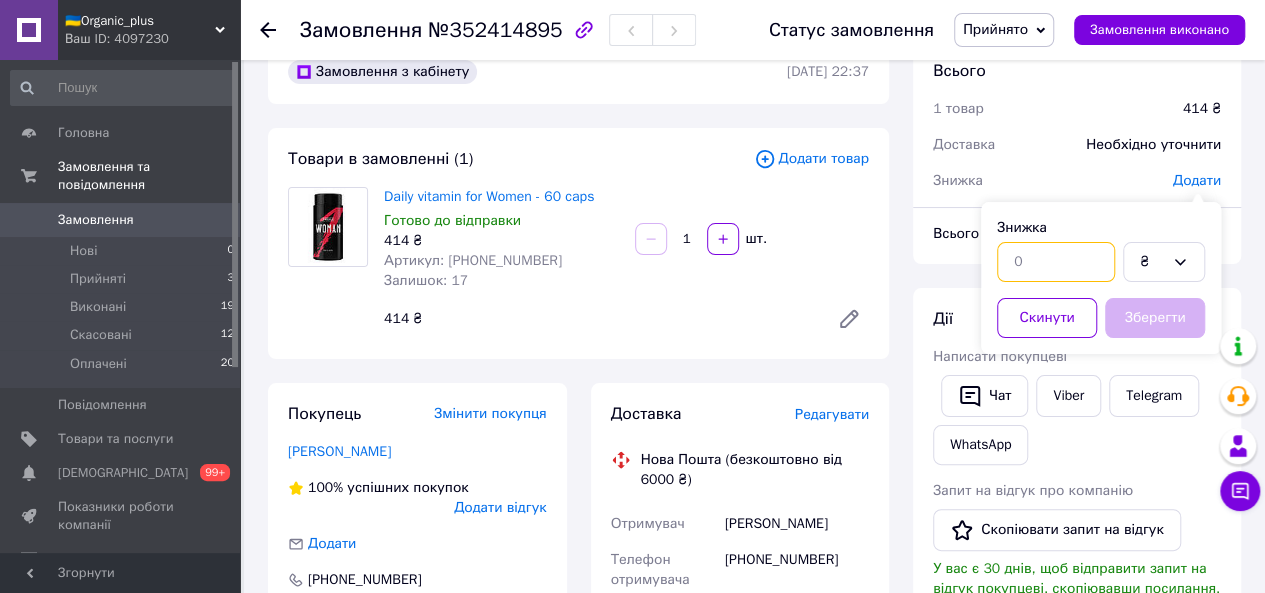 click at bounding box center (1056, 262) 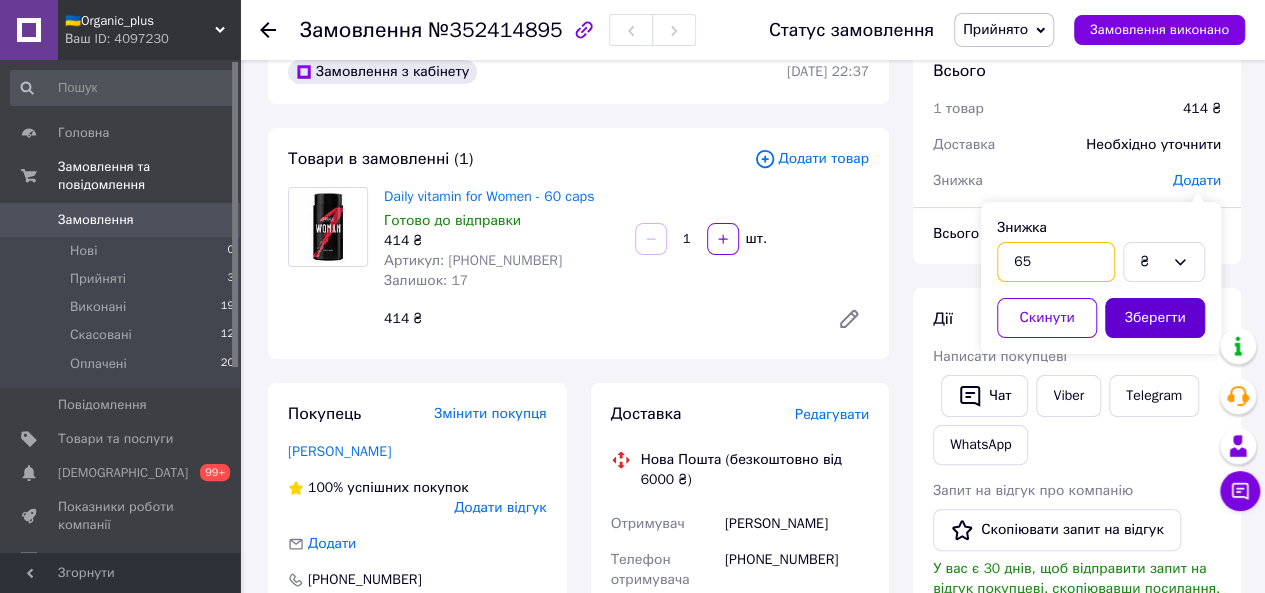 type on "65" 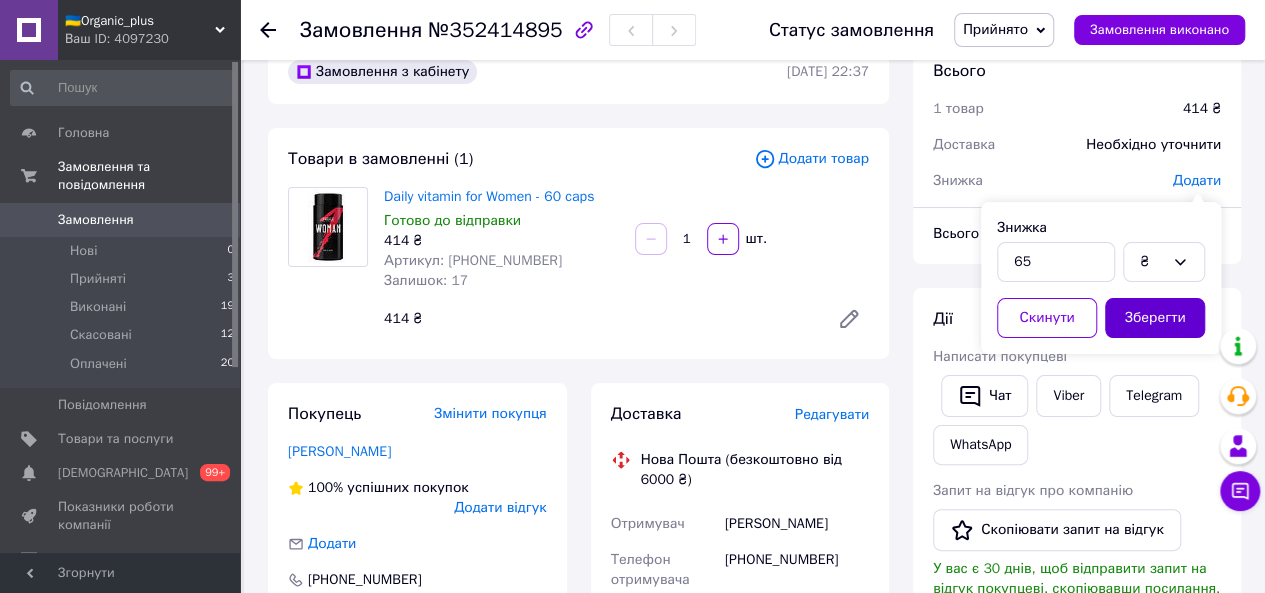 click on "Зберегти" at bounding box center [1155, 318] 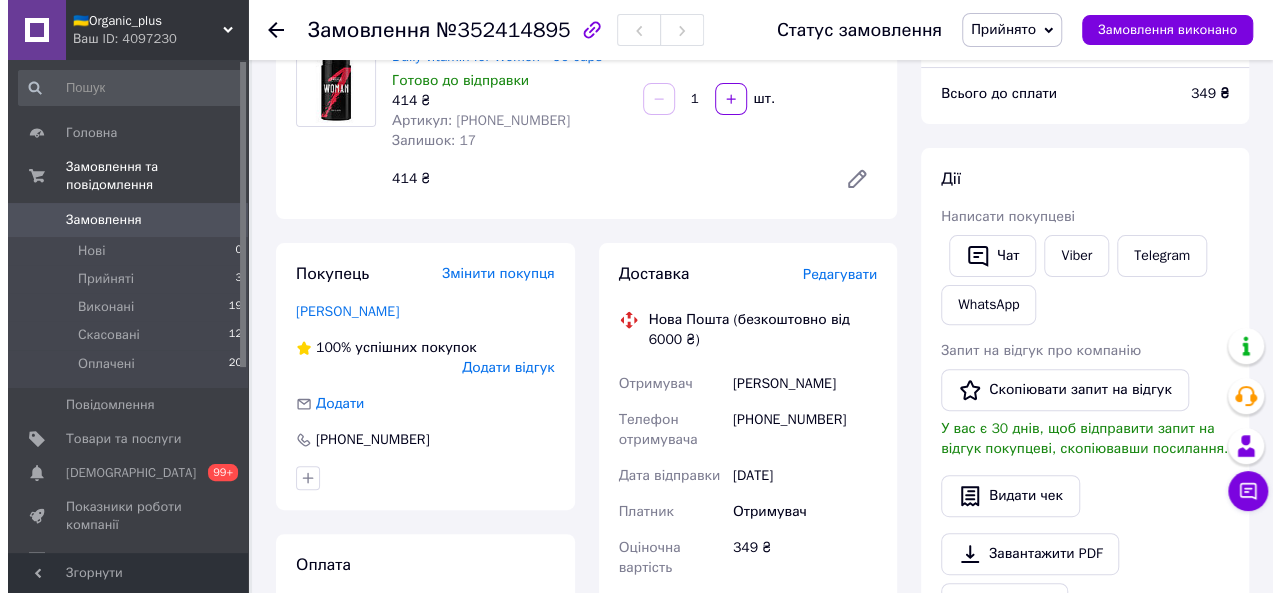 scroll, scrollTop: 186, scrollLeft: 0, axis: vertical 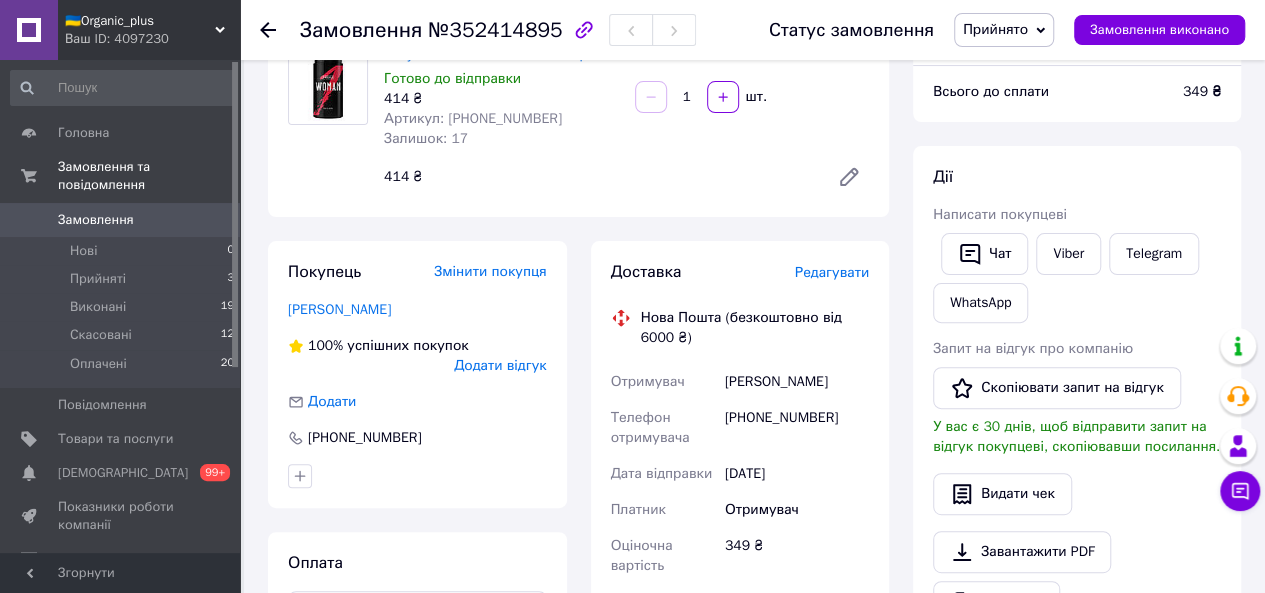 click on "Редагувати" at bounding box center (832, 272) 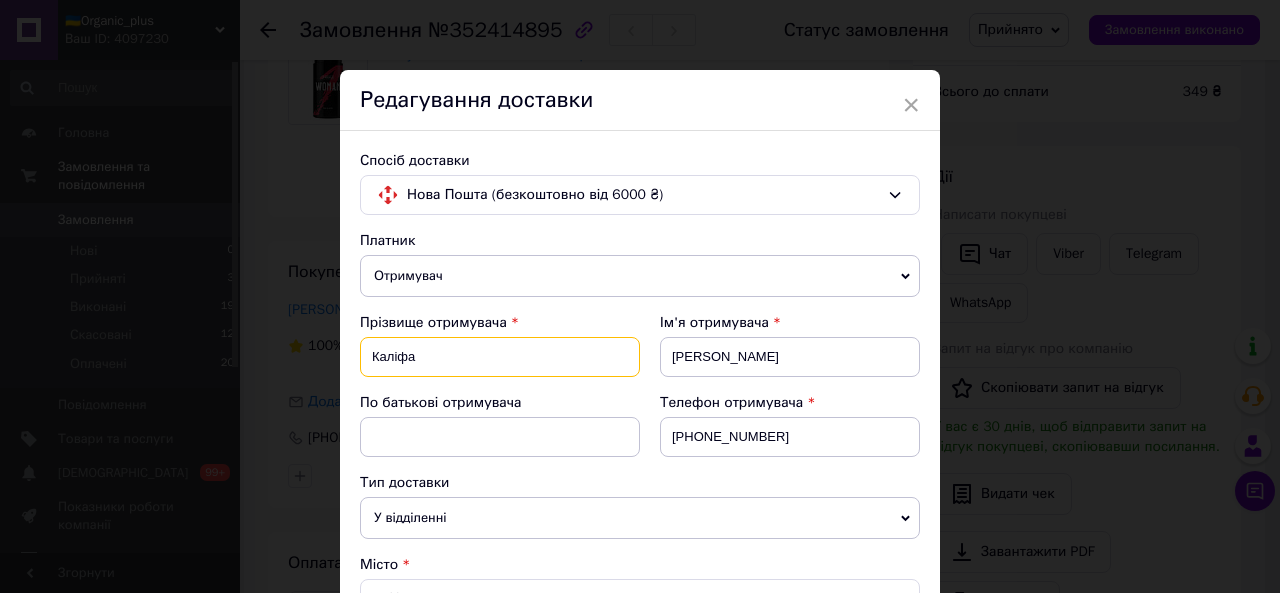 click on "Каліфа" at bounding box center (500, 357) 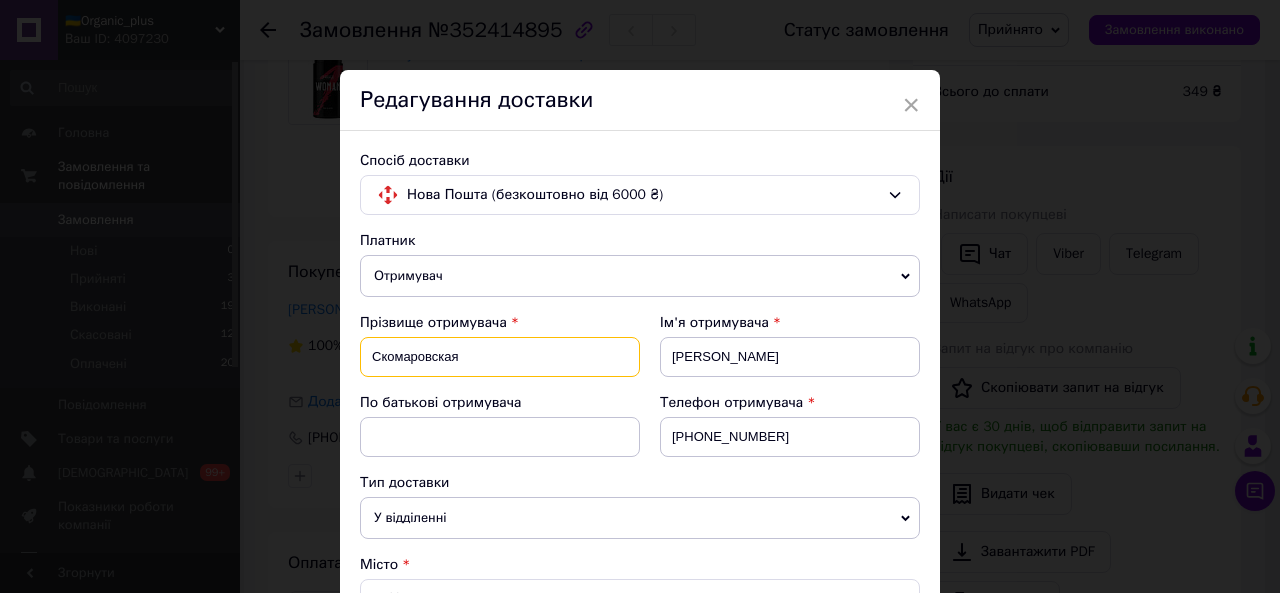 type on "Скомаровская" 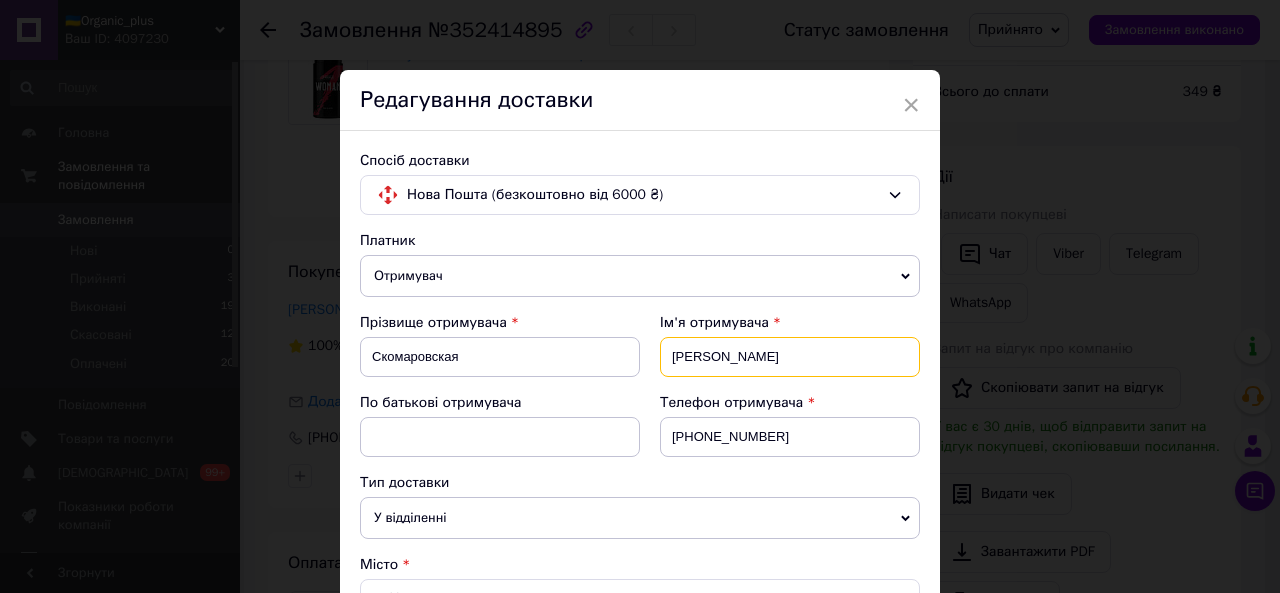 click on "[PERSON_NAME]" at bounding box center [790, 357] 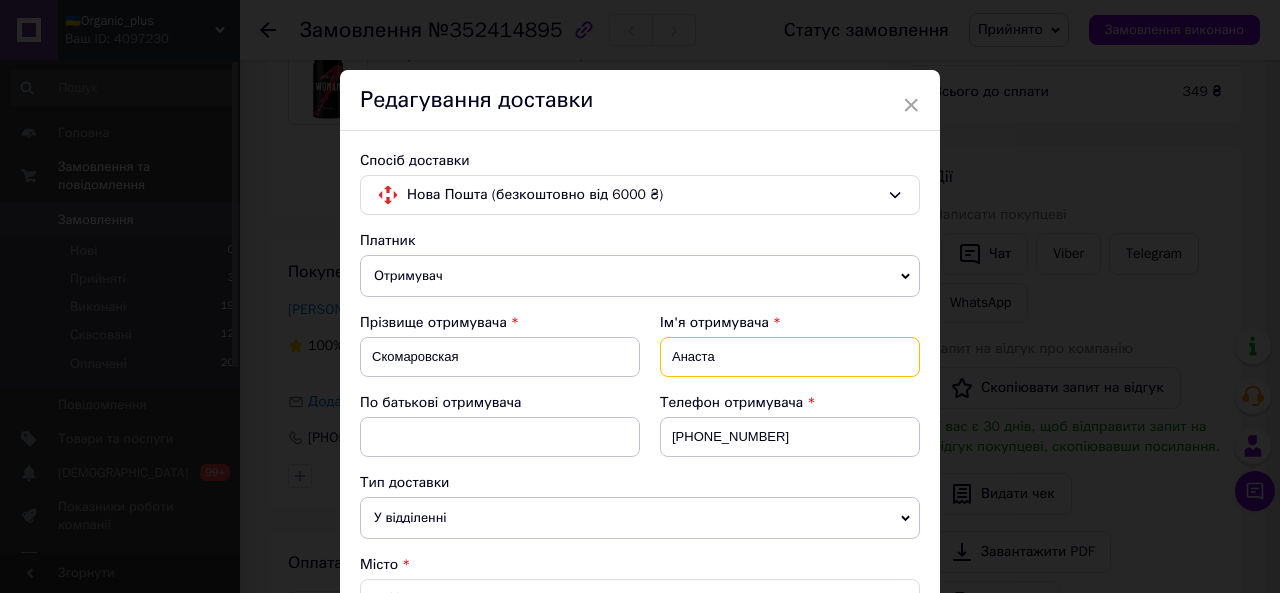 type on "[PERSON_NAME]" 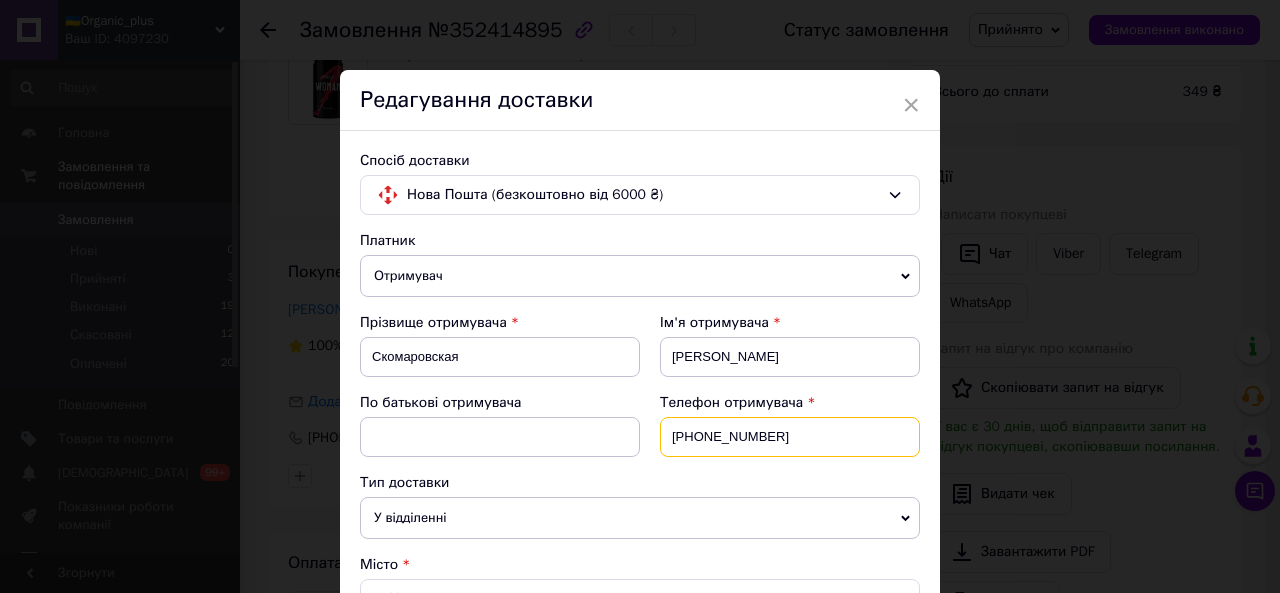 drag, startPoint x: 776, startPoint y: 442, endPoint x: 676, endPoint y: 437, distance: 100.12492 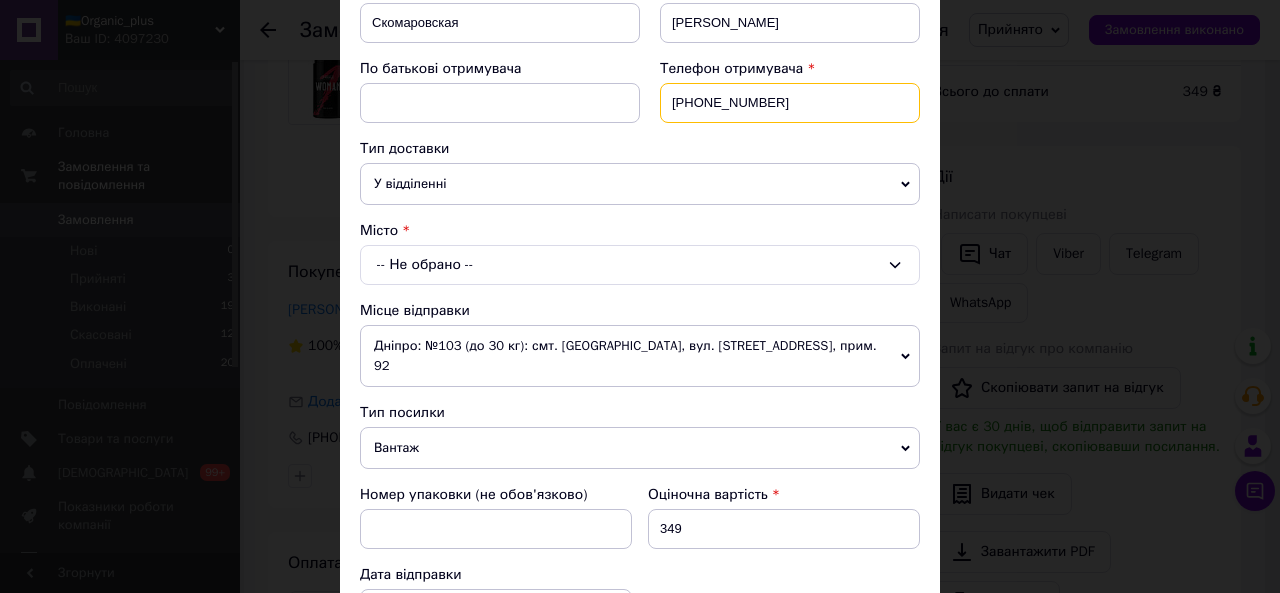 scroll, scrollTop: 369, scrollLeft: 0, axis: vertical 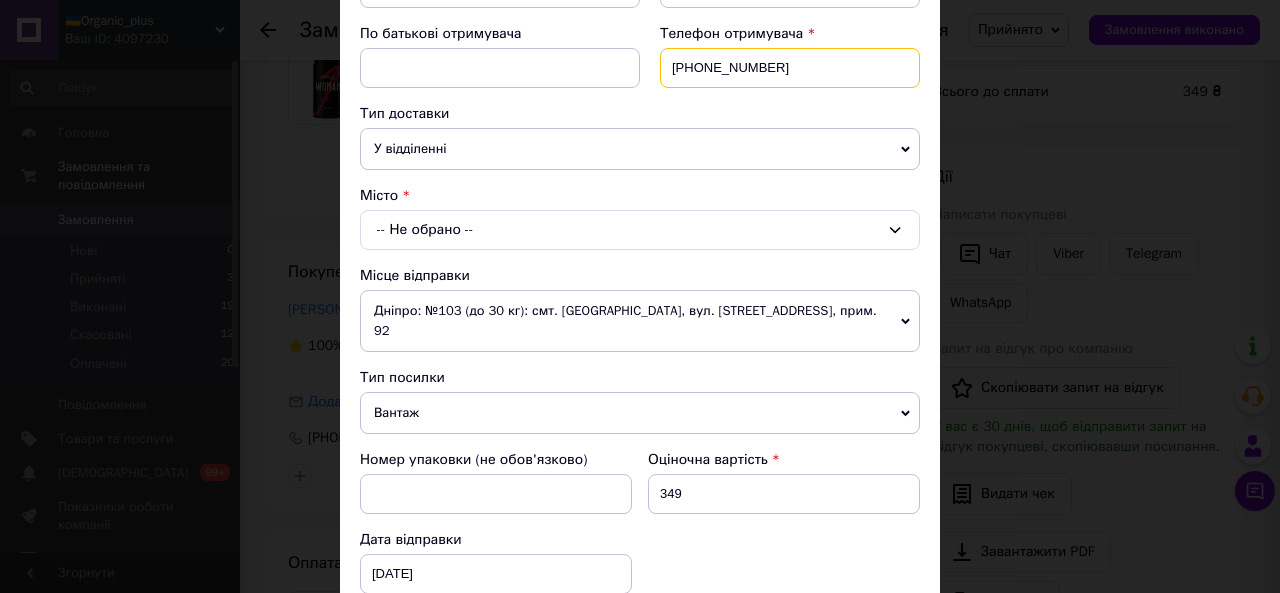 type on "[PHONE_NUMBER]" 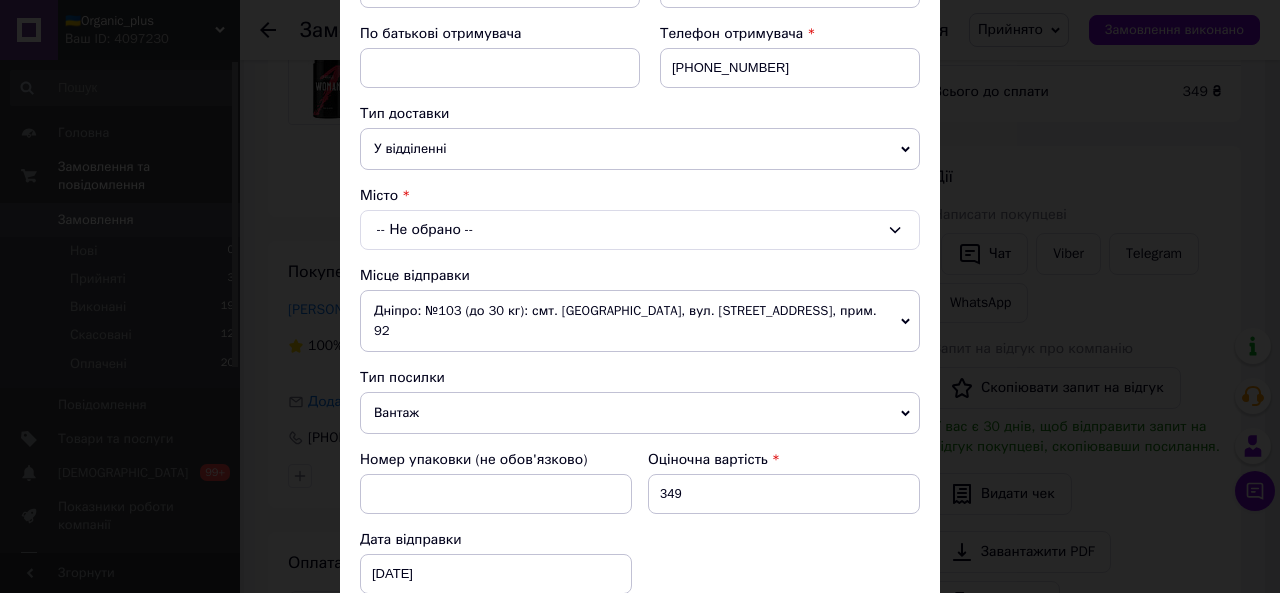 click on "-- Не обрано --" at bounding box center (640, 230) 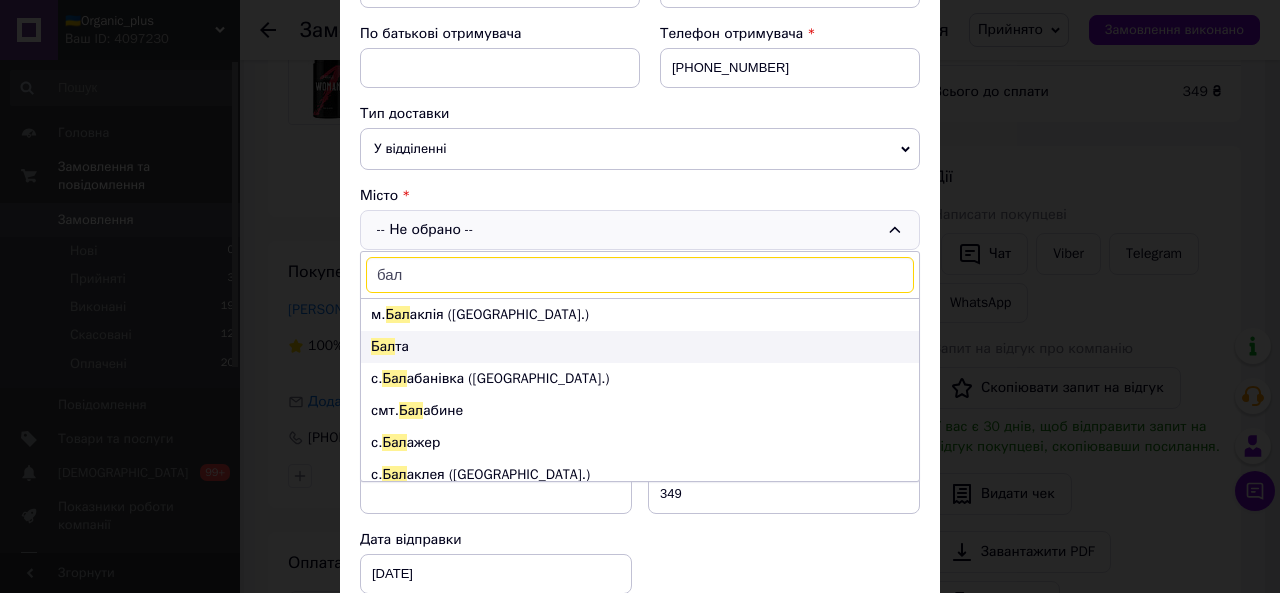 type on "бал" 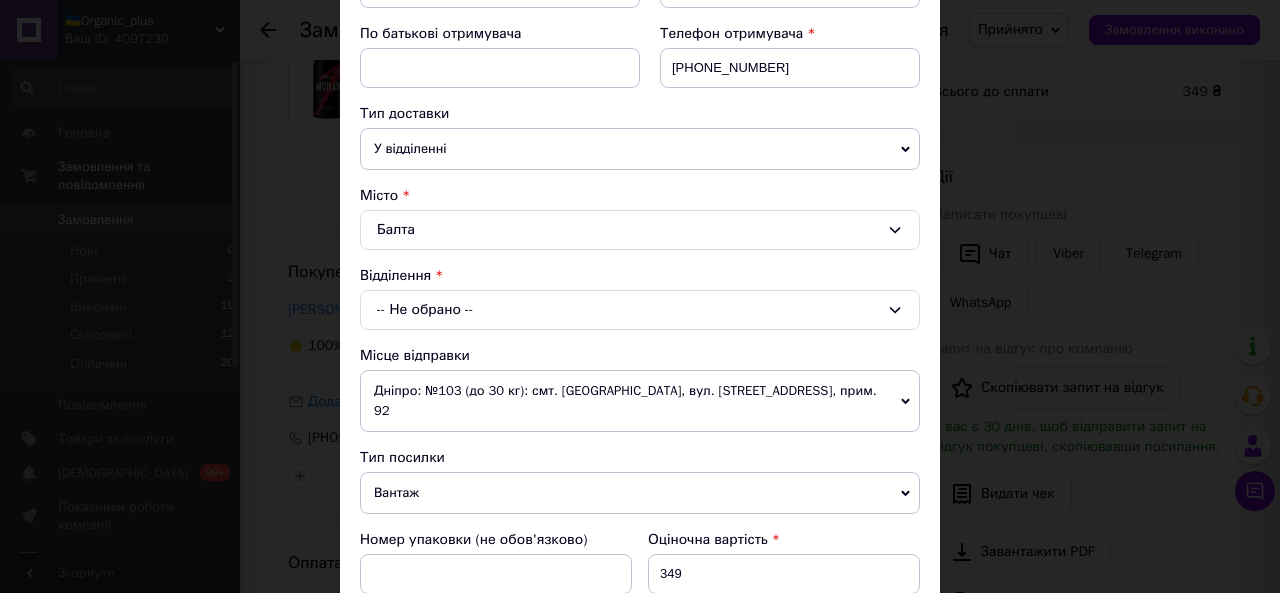 click on "-- Не обрано --" at bounding box center (640, 310) 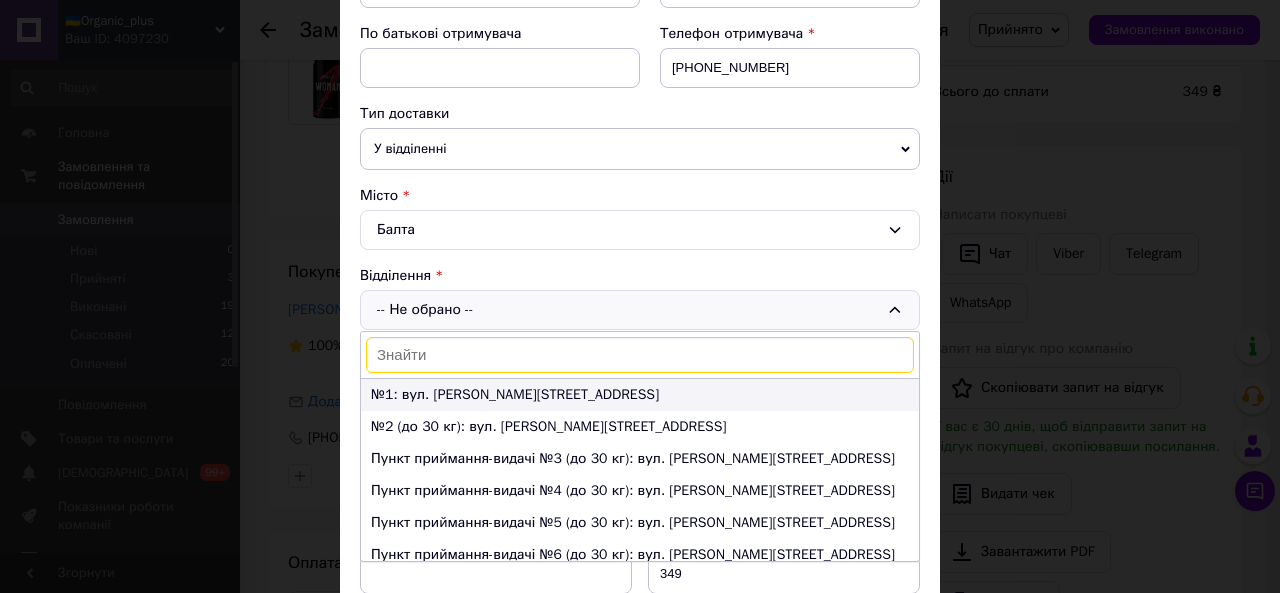click on "№1: вул. [PERSON_NAME][STREET_ADDRESS]" at bounding box center [640, 395] 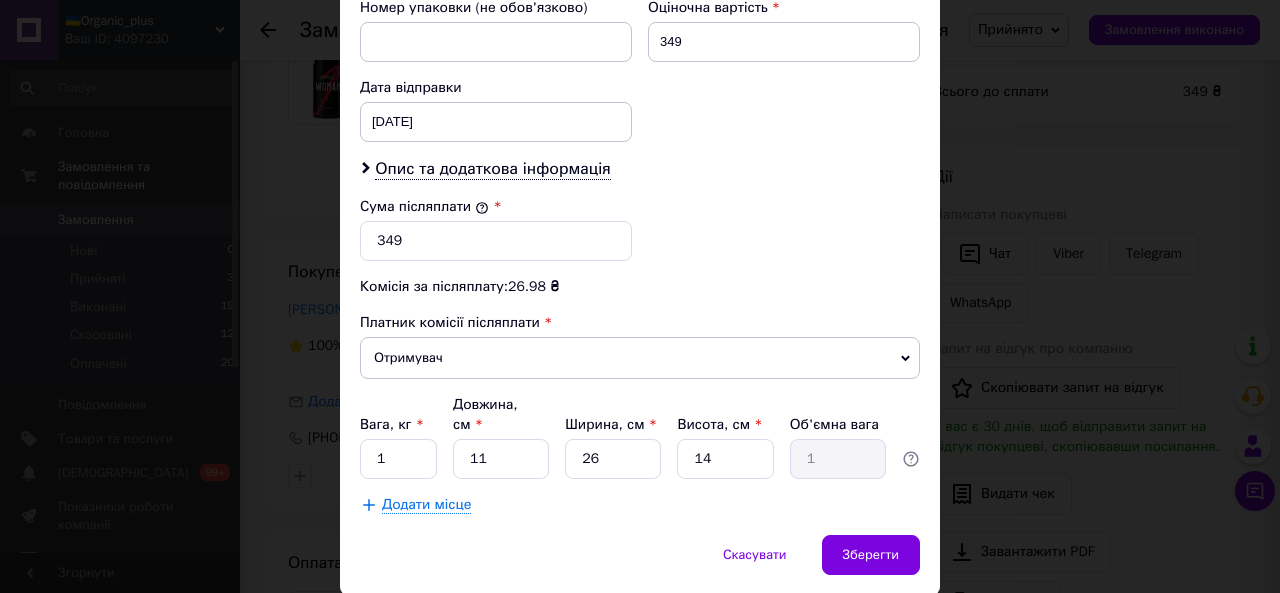 scroll, scrollTop: 912, scrollLeft: 0, axis: vertical 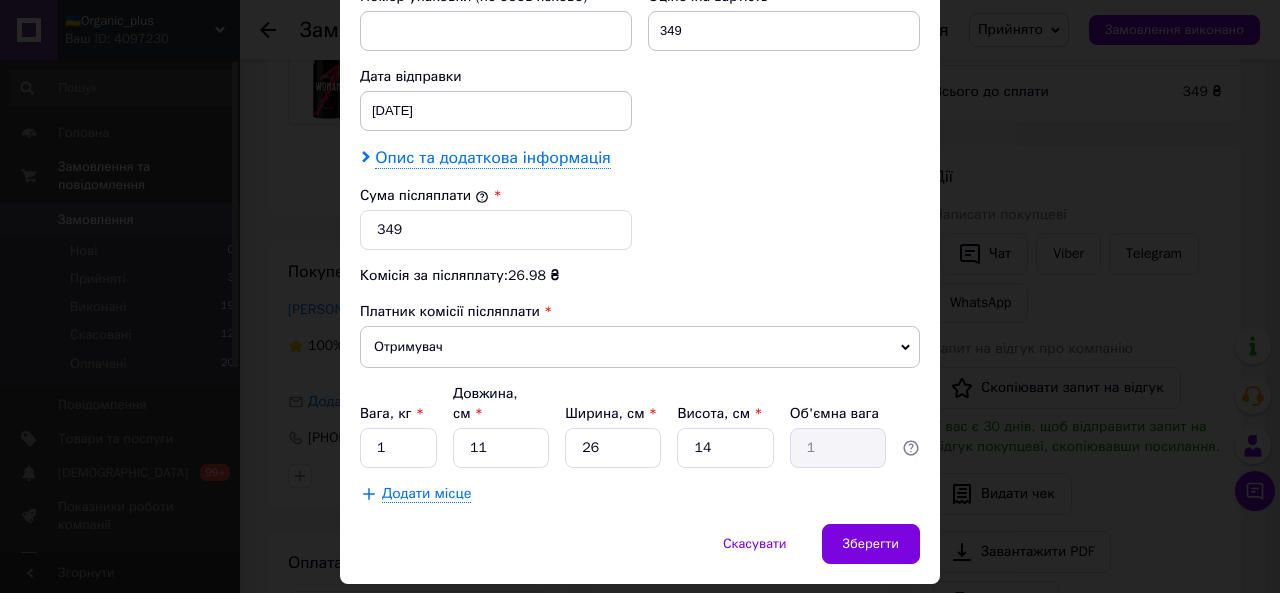 click on "Опис та додаткова інформація" at bounding box center (492, 158) 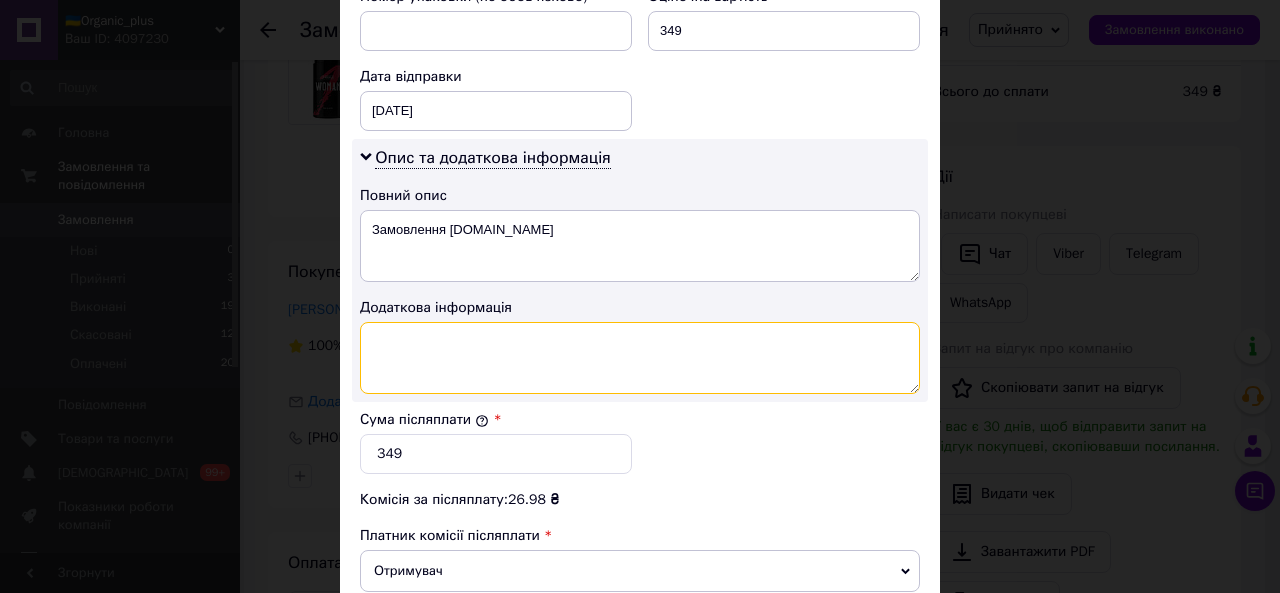 click at bounding box center [640, 358] 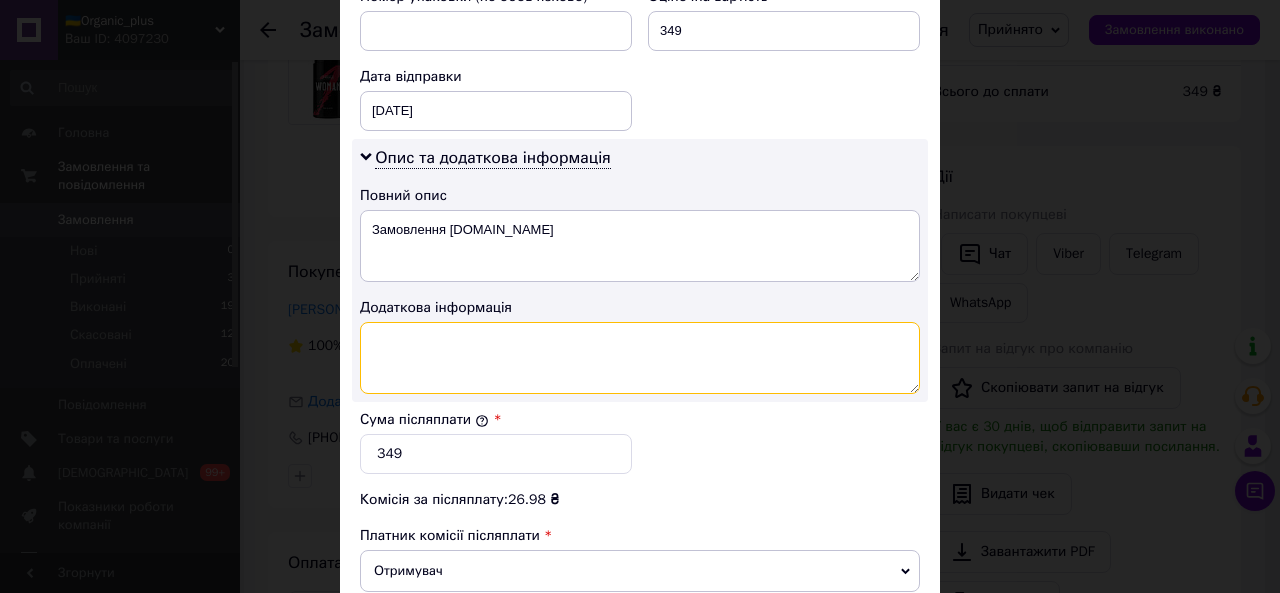 paste on "Daily vitamin for Women - 60 caps" 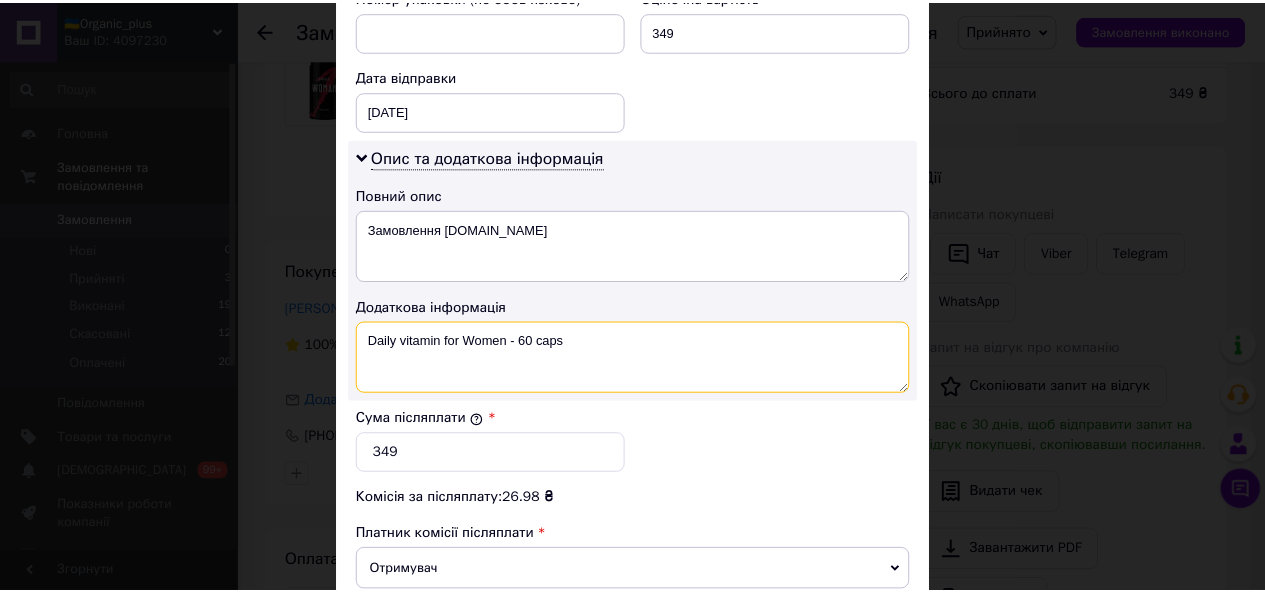 scroll, scrollTop: 1165, scrollLeft: 0, axis: vertical 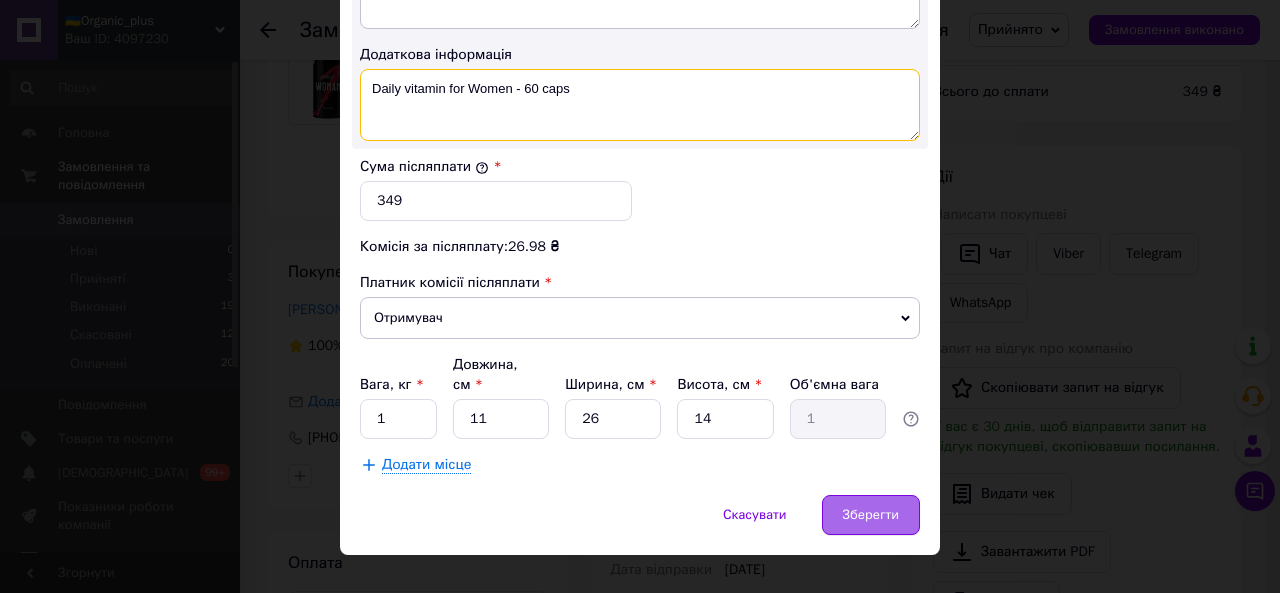 type on "Daily vitamin for Women - 60 caps" 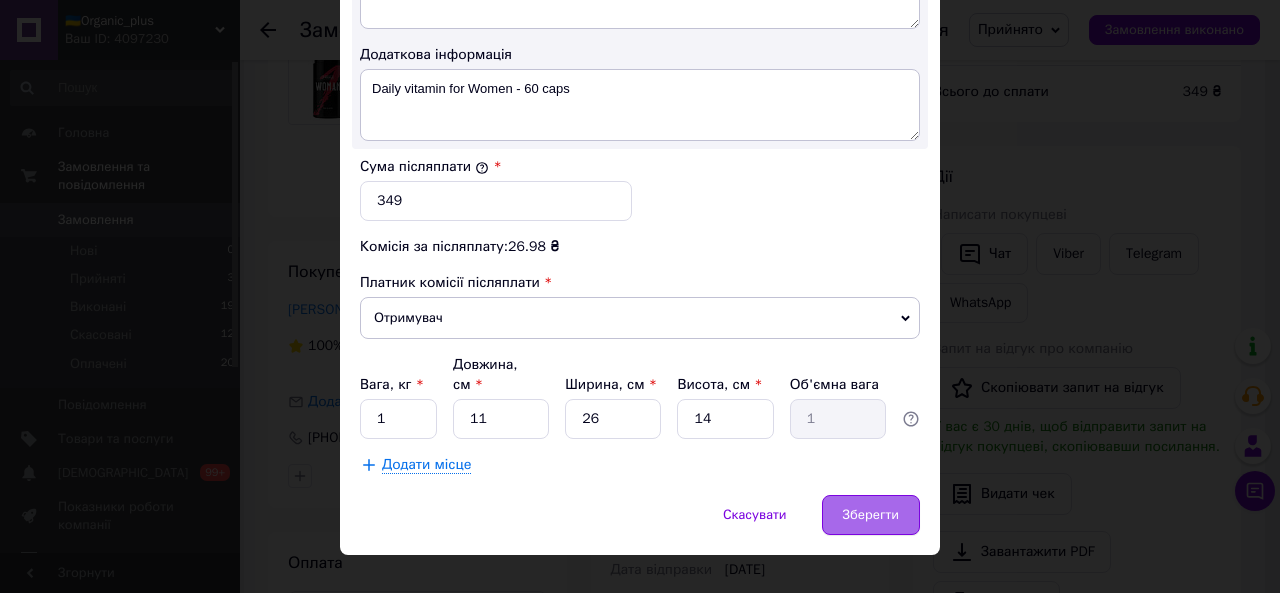 click on "Зберегти" at bounding box center (871, 515) 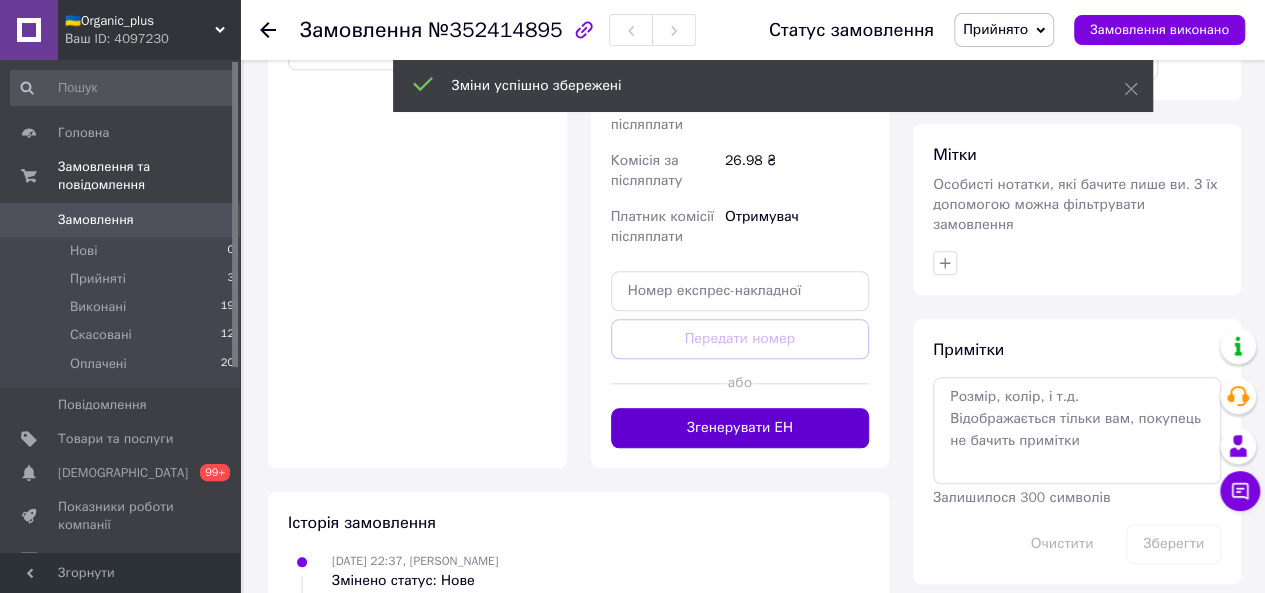 scroll, scrollTop: 780, scrollLeft: 0, axis: vertical 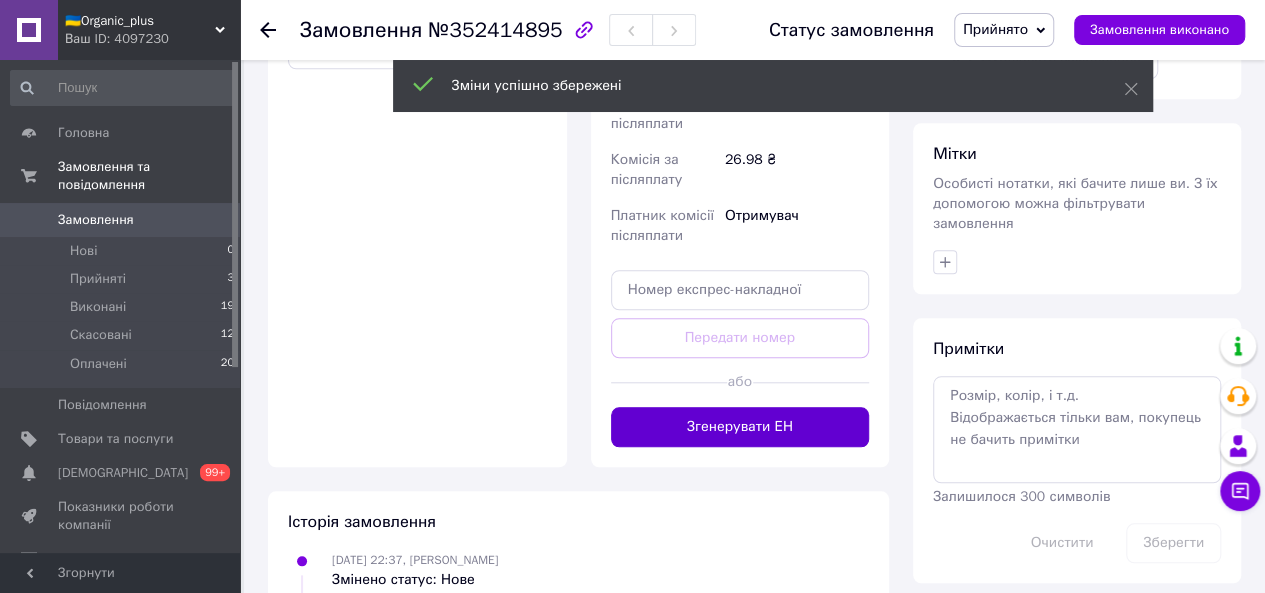 click on "Згенерувати ЕН" at bounding box center [740, 427] 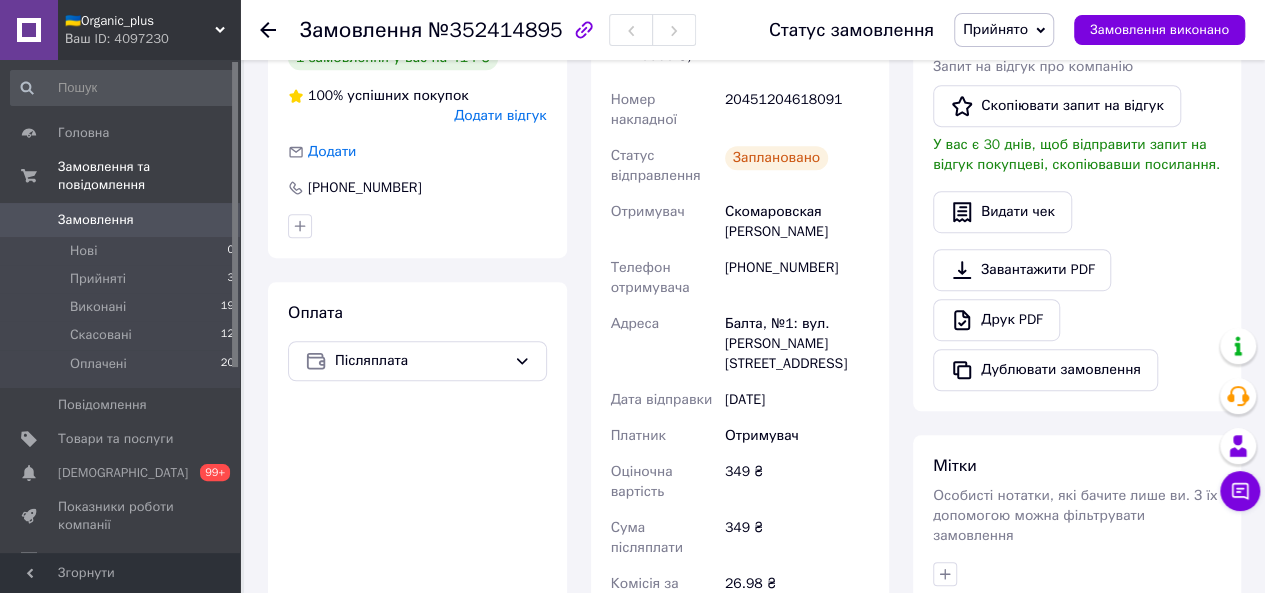 scroll, scrollTop: 472, scrollLeft: 0, axis: vertical 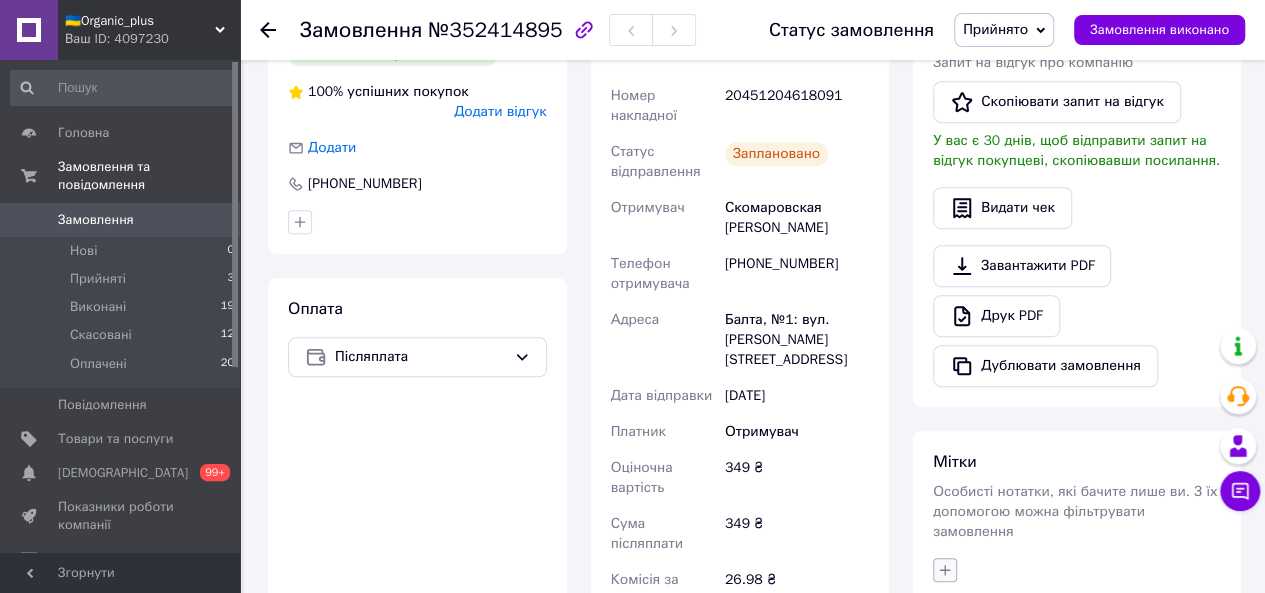 click 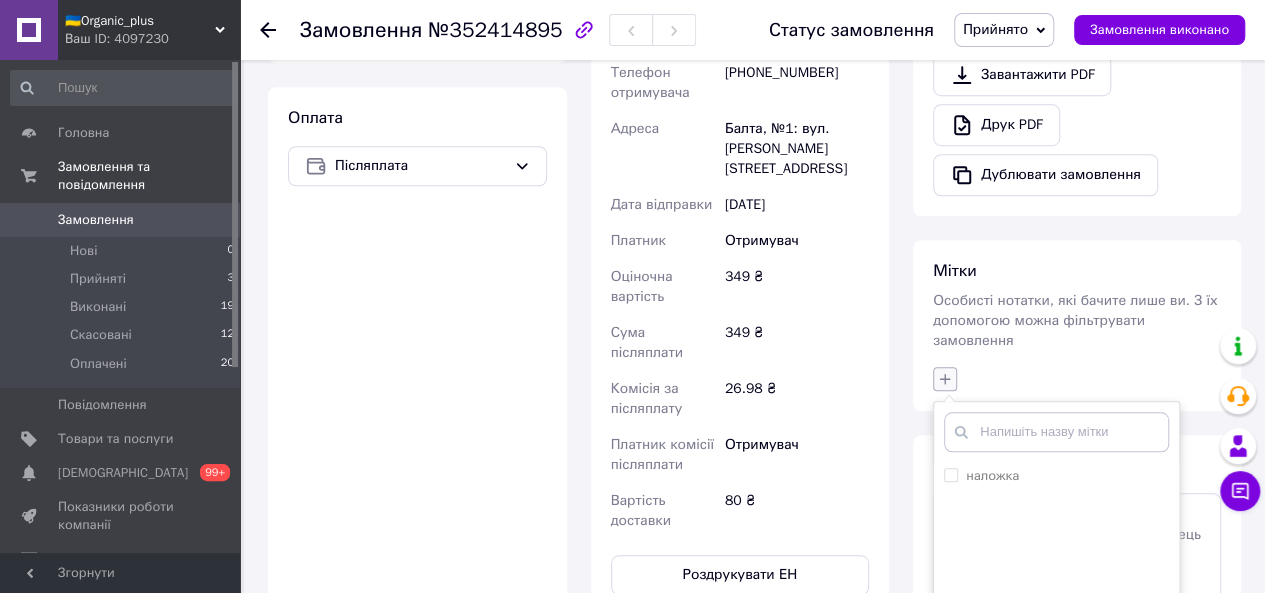 scroll, scrollTop: 665, scrollLeft: 0, axis: vertical 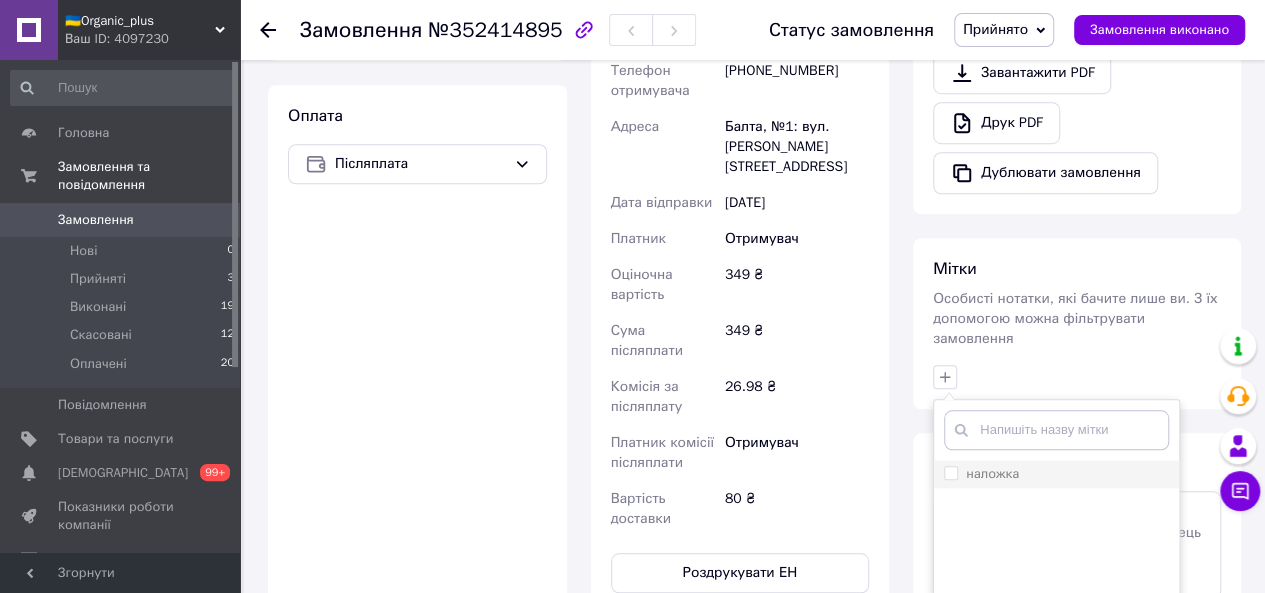 click on "наложка" at bounding box center [950, 472] 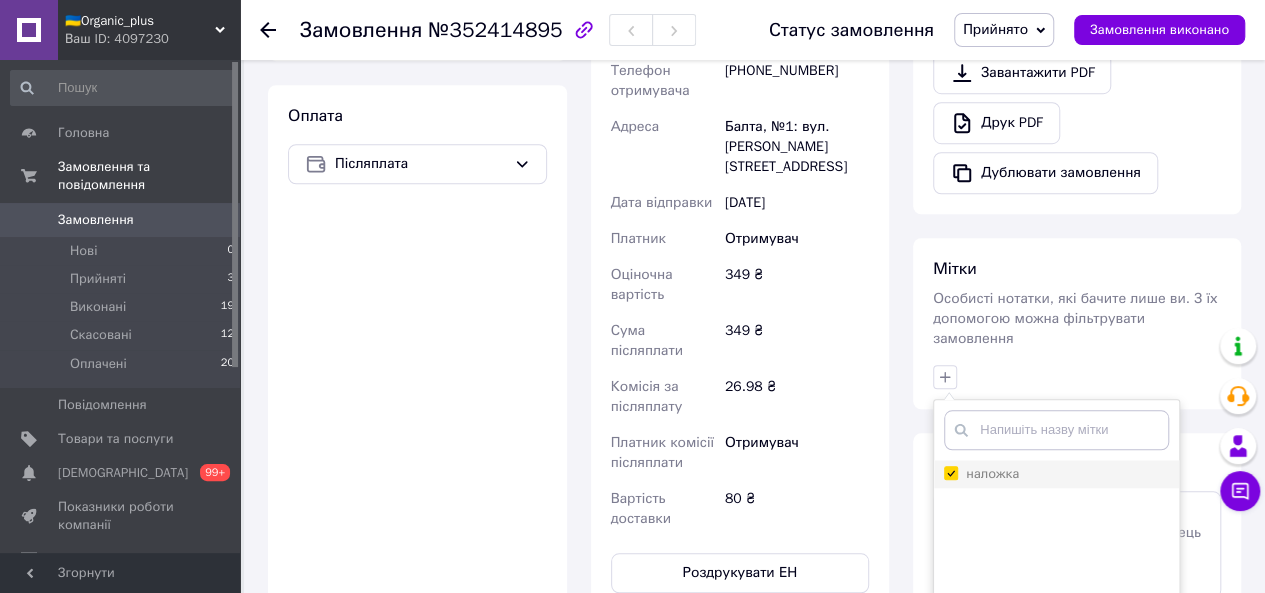 checkbox on "true" 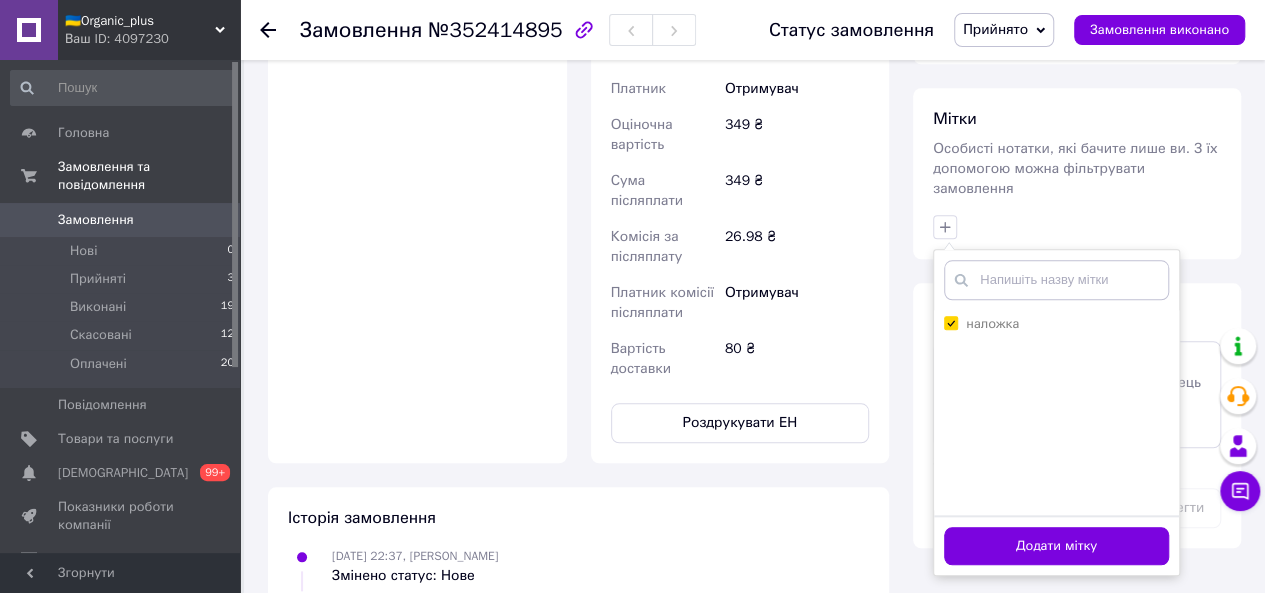 scroll, scrollTop: 820, scrollLeft: 0, axis: vertical 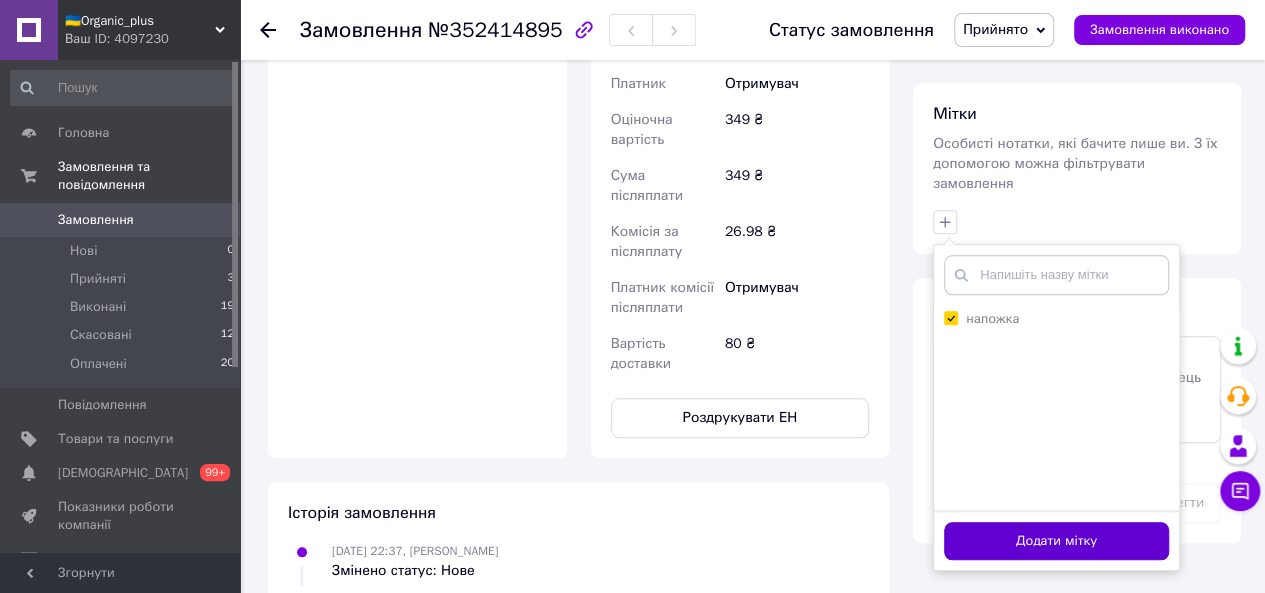 click on "Додати мітку" at bounding box center (1056, 541) 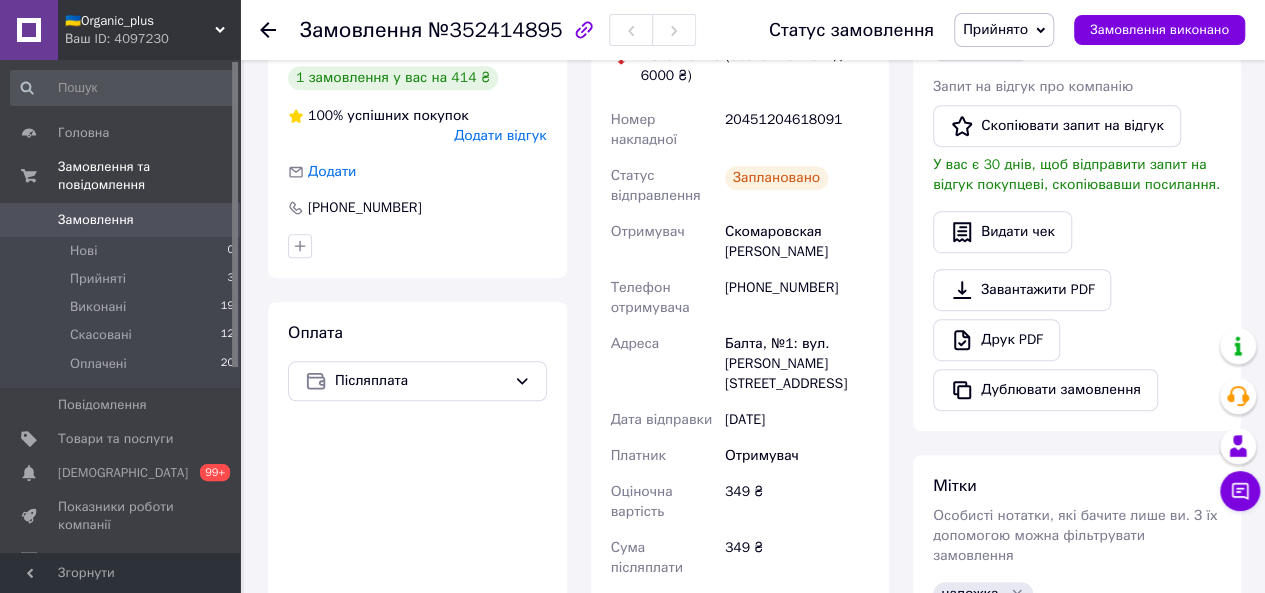 scroll, scrollTop: 440, scrollLeft: 0, axis: vertical 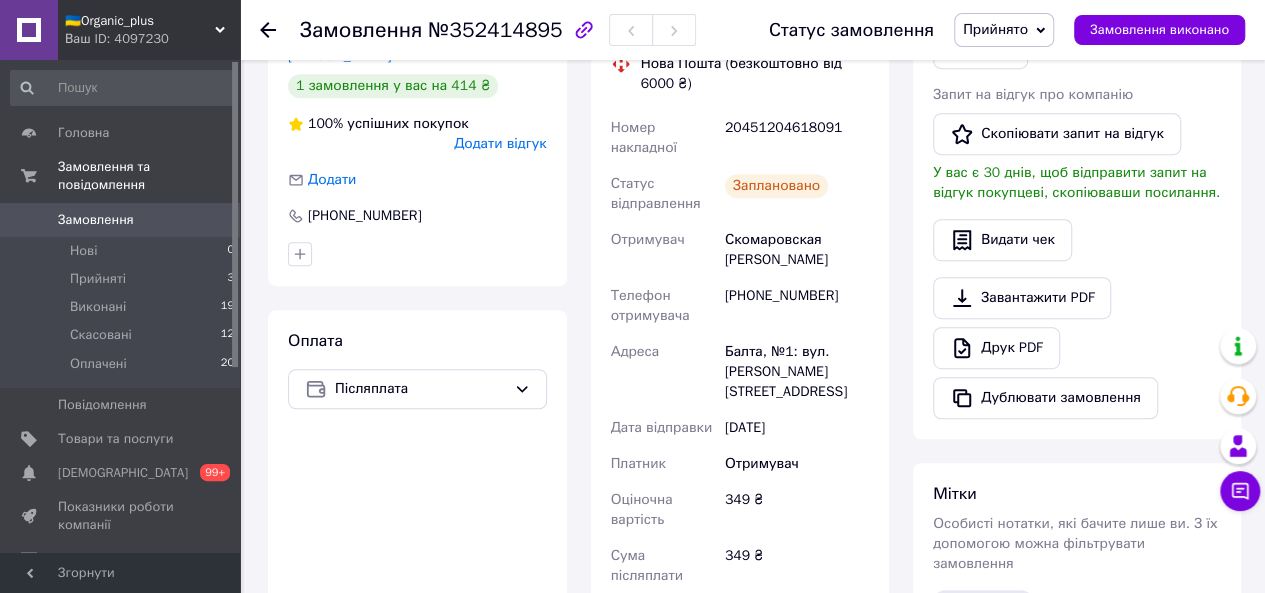 click on "20451204618091" at bounding box center [797, 138] 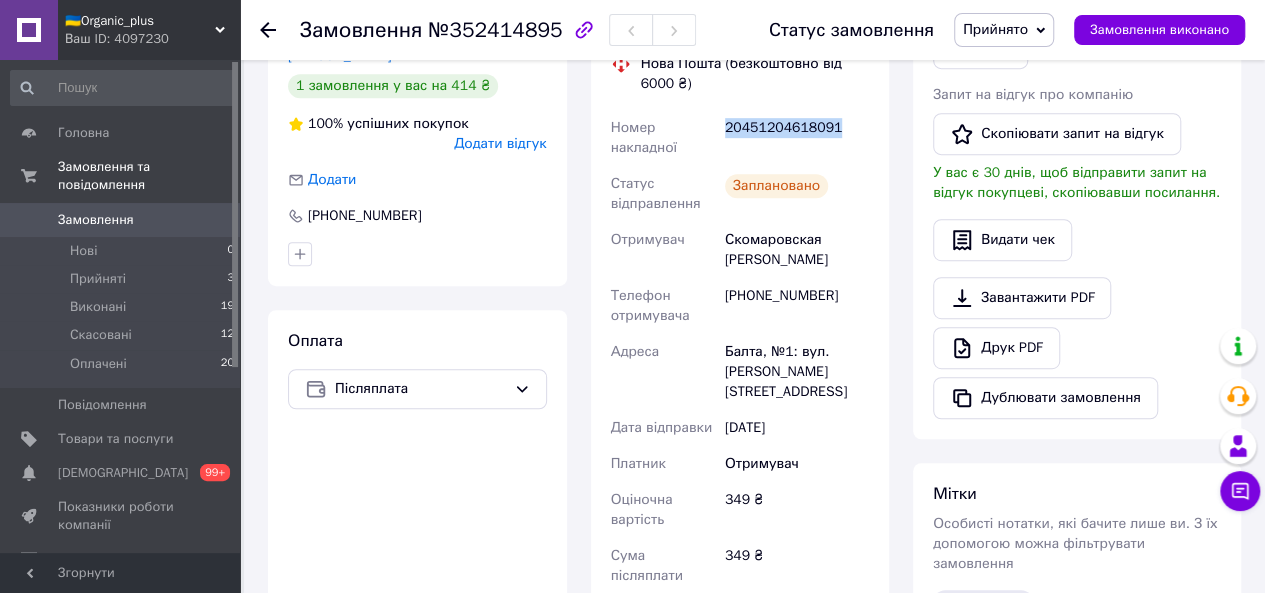 click on "20451204618091" at bounding box center (797, 138) 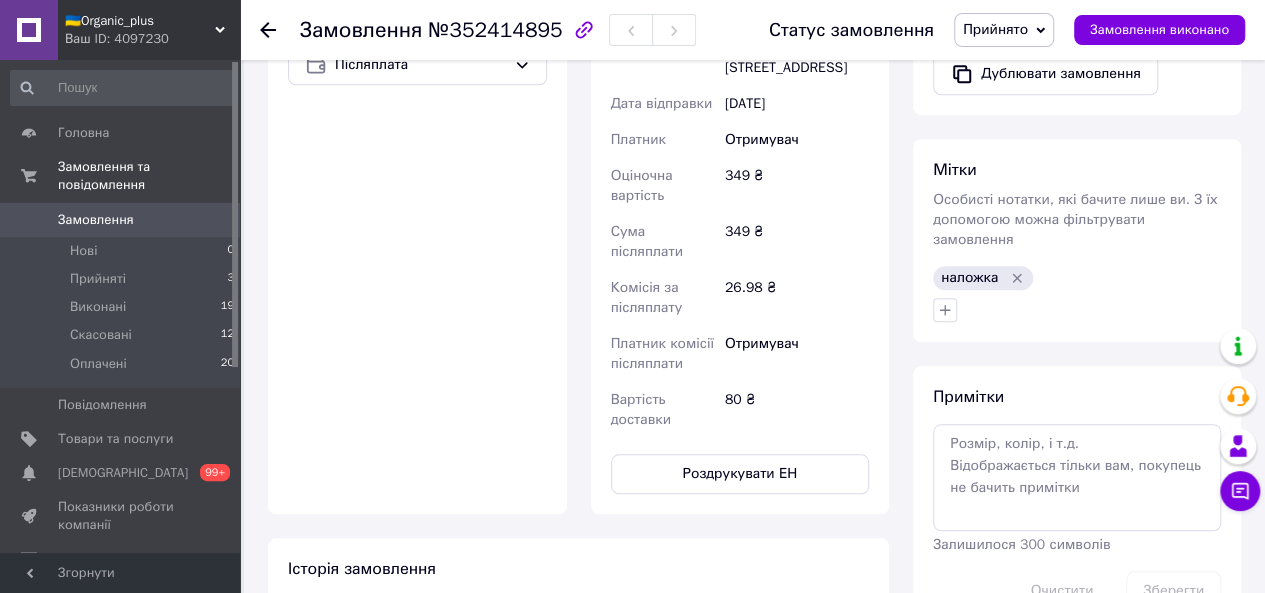 scroll, scrollTop: 772, scrollLeft: 0, axis: vertical 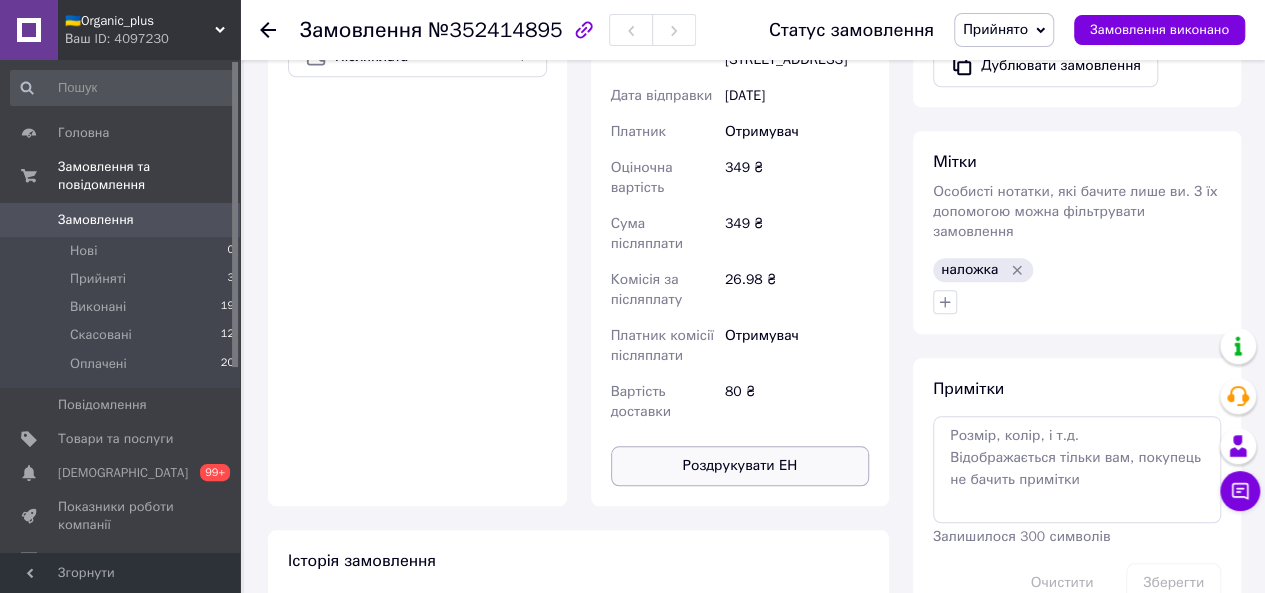 click on "Роздрукувати ЕН" at bounding box center [740, 466] 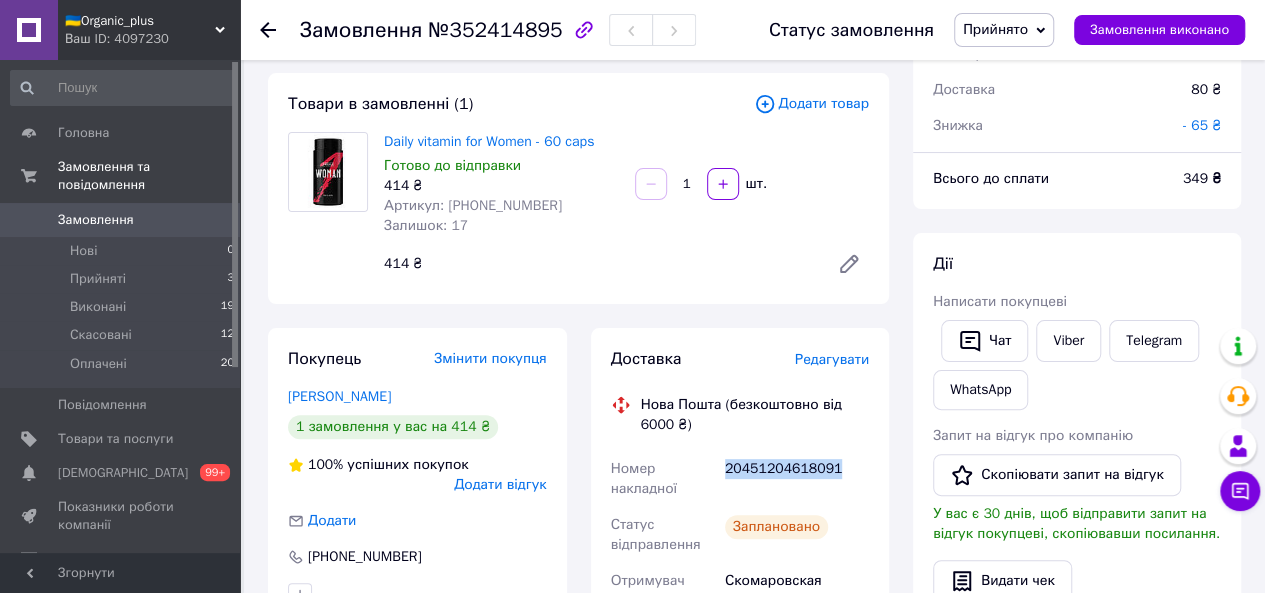scroll, scrollTop: 0, scrollLeft: 0, axis: both 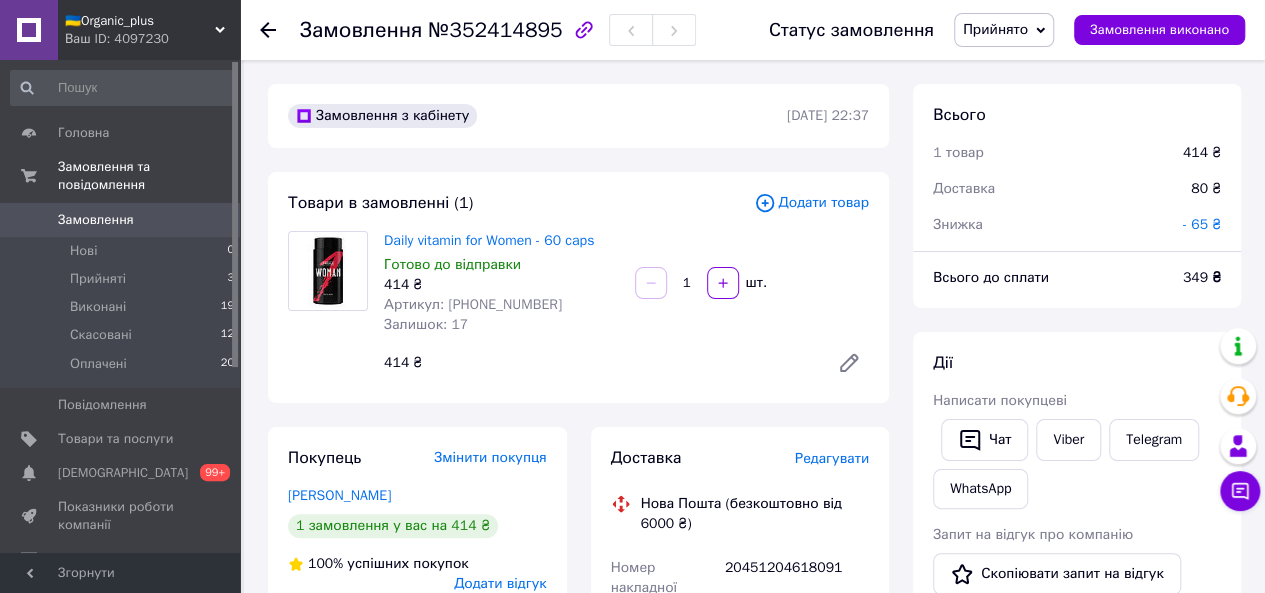 click 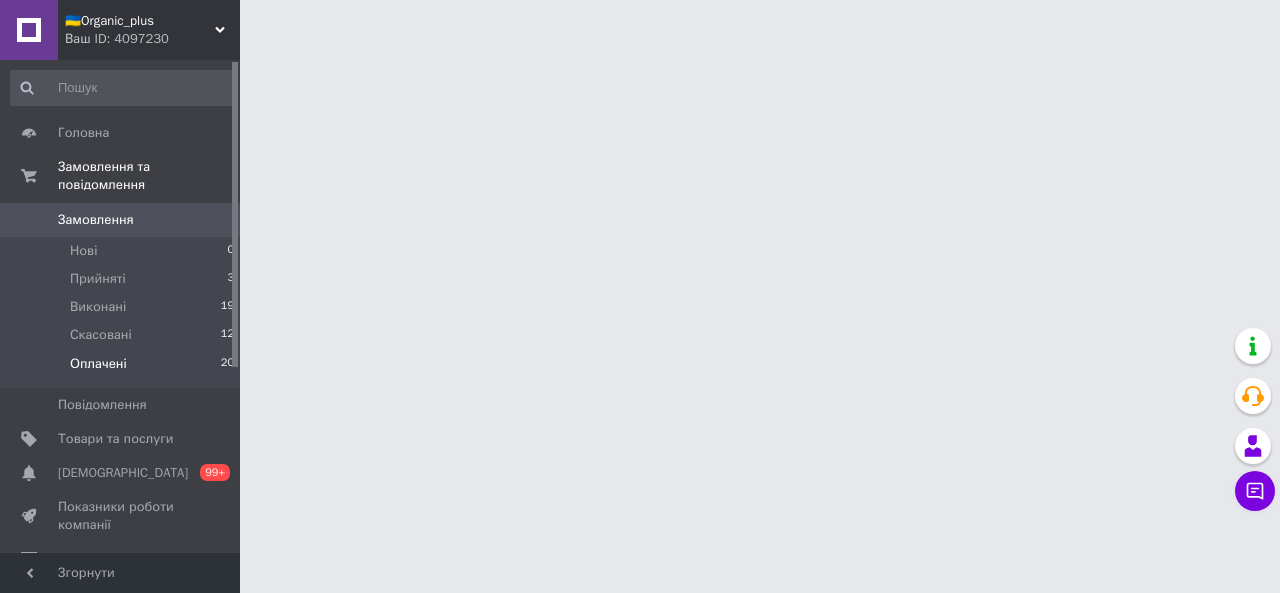 click on "Оплачені" at bounding box center [98, 364] 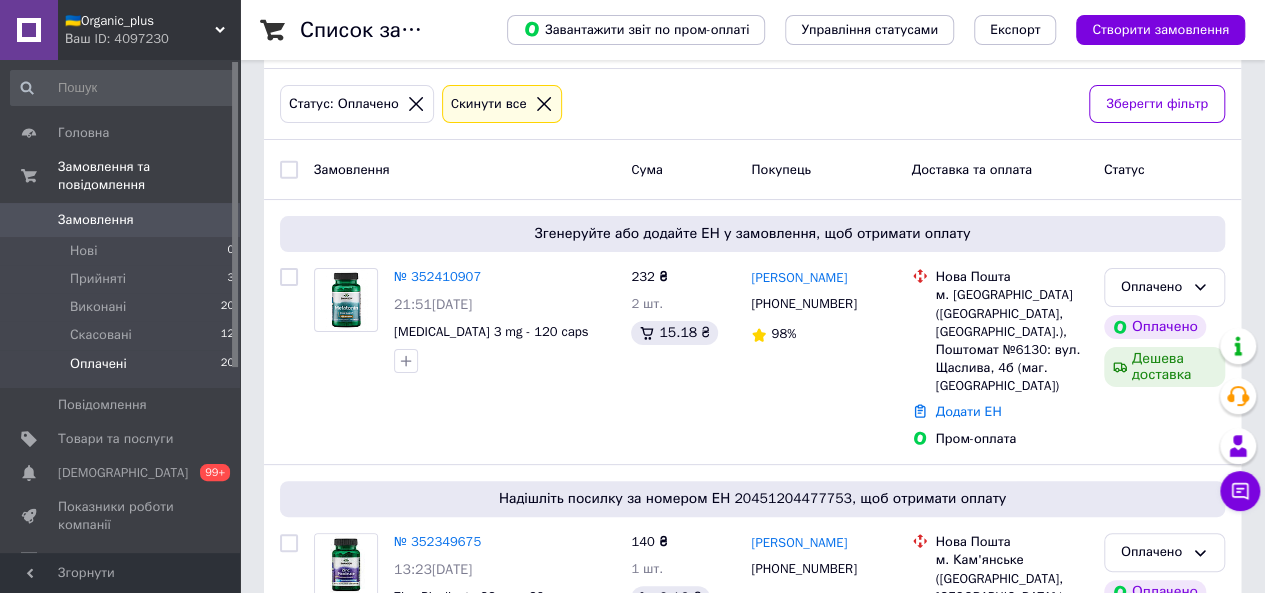 scroll, scrollTop: 88, scrollLeft: 0, axis: vertical 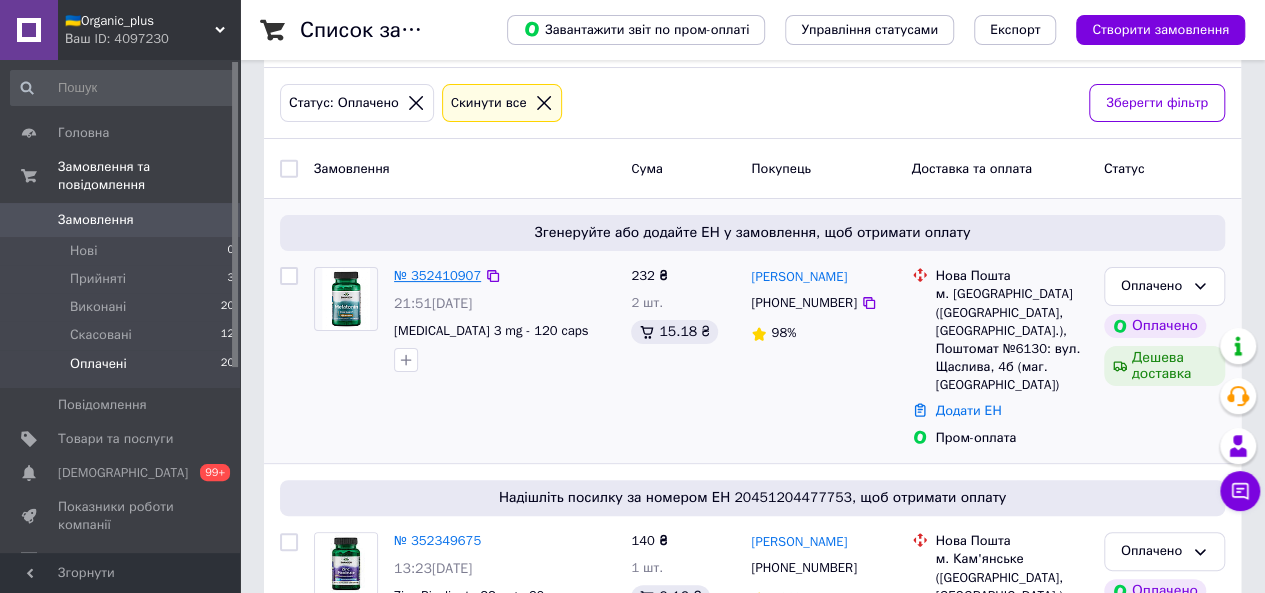 click on "№ 352410907" at bounding box center [437, 275] 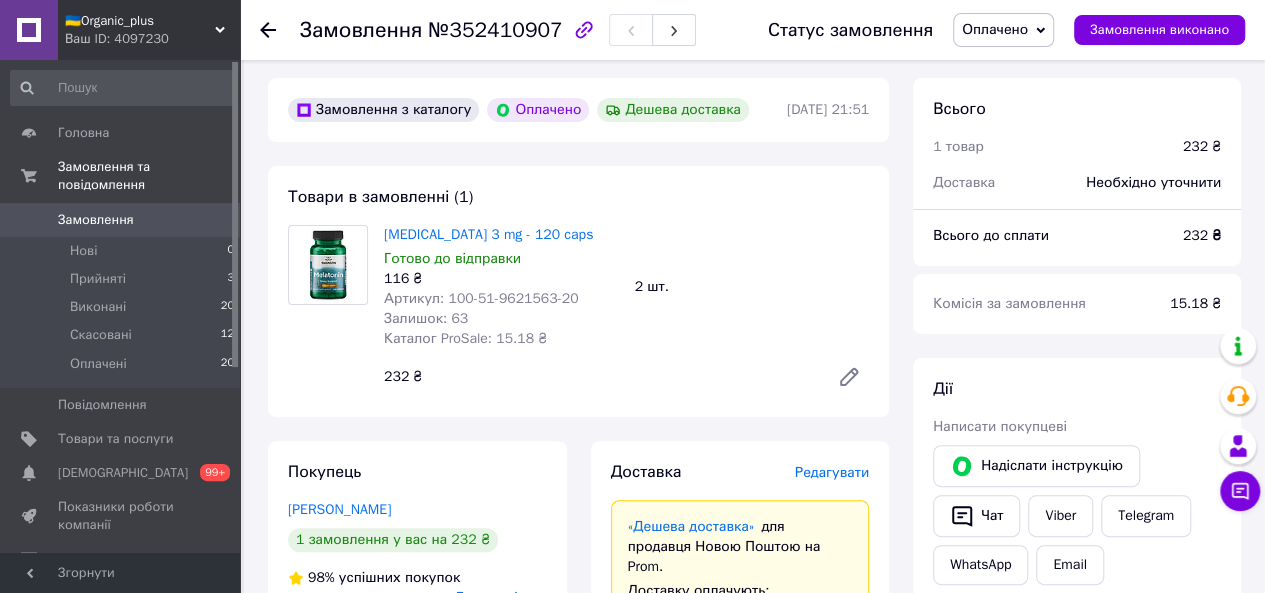 scroll, scrollTop: 67, scrollLeft: 0, axis: vertical 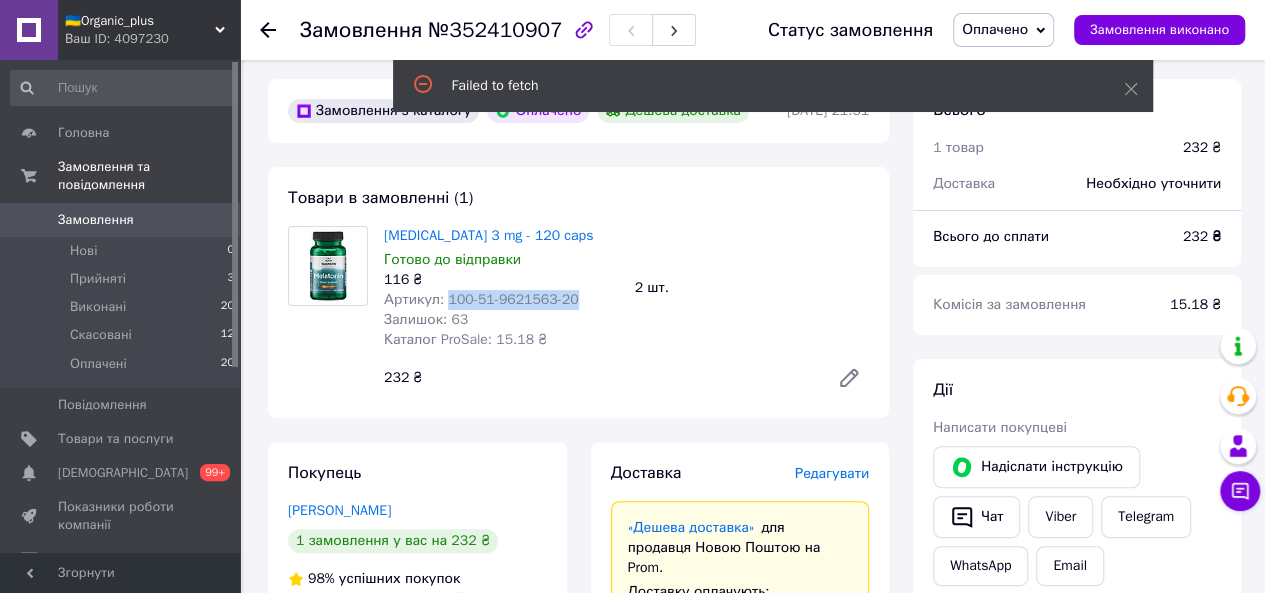 drag, startPoint x: 573, startPoint y: 301, endPoint x: 445, endPoint y: 303, distance: 128.01562 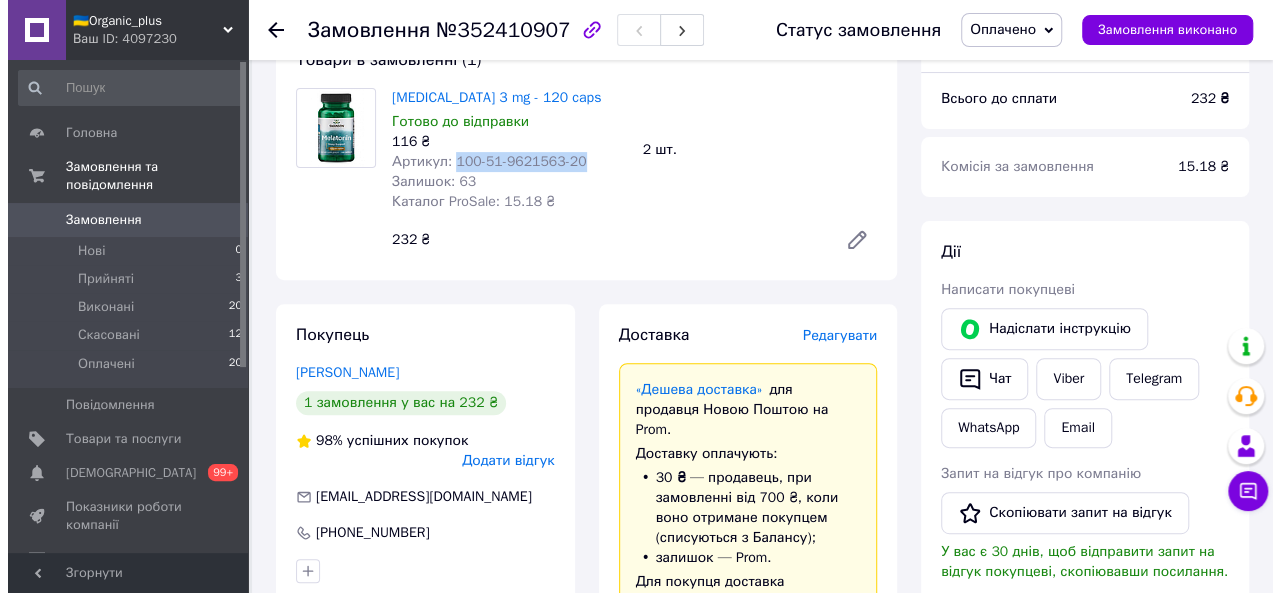 scroll, scrollTop: 213, scrollLeft: 0, axis: vertical 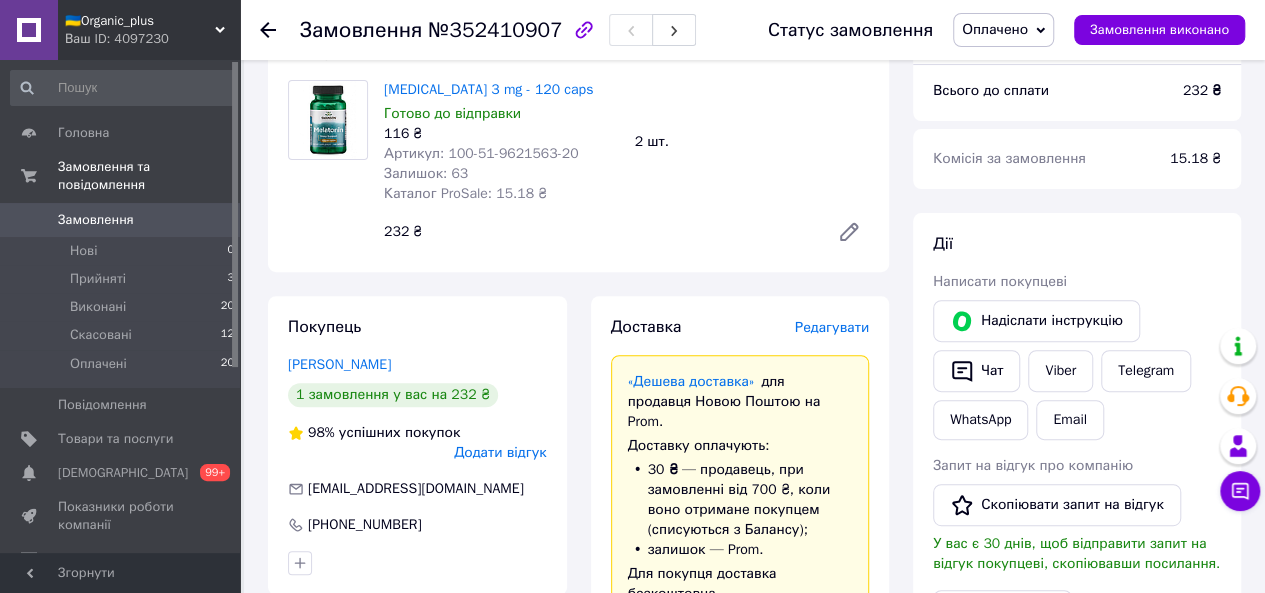 click on "Редагувати" at bounding box center [832, 327] 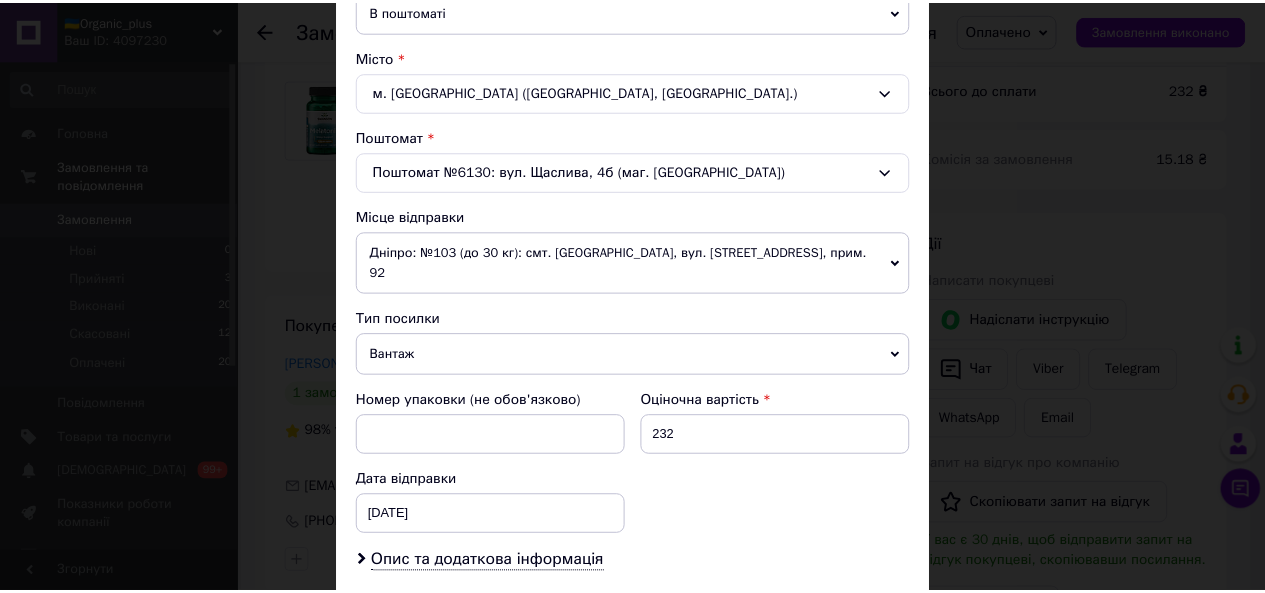 scroll, scrollTop: 746, scrollLeft: 0, axis: vertical 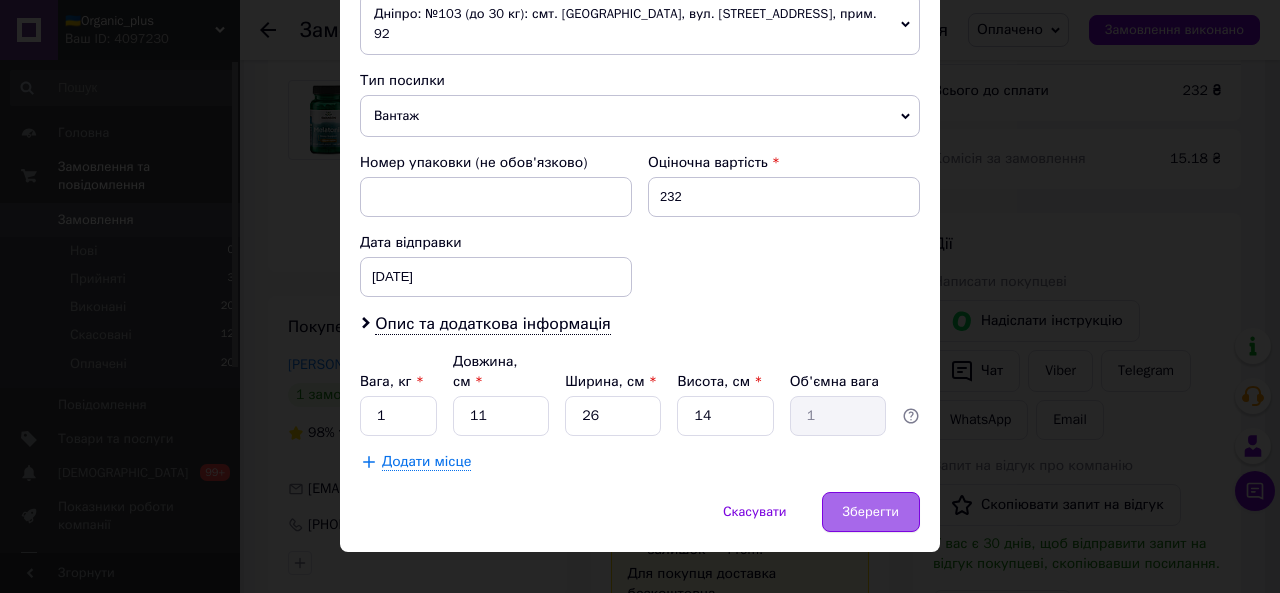 click on "Зберегти" at bounding box center [871, 512] 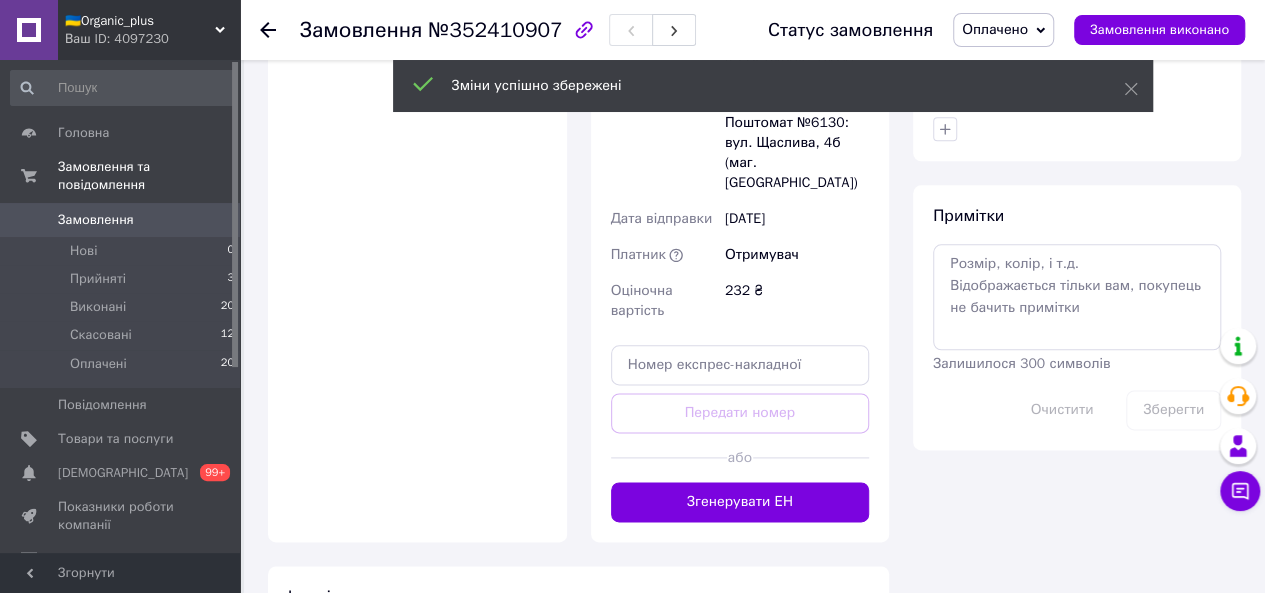 scroll, scrollTop: 1075, scrollLeft: 0, axis: vertical 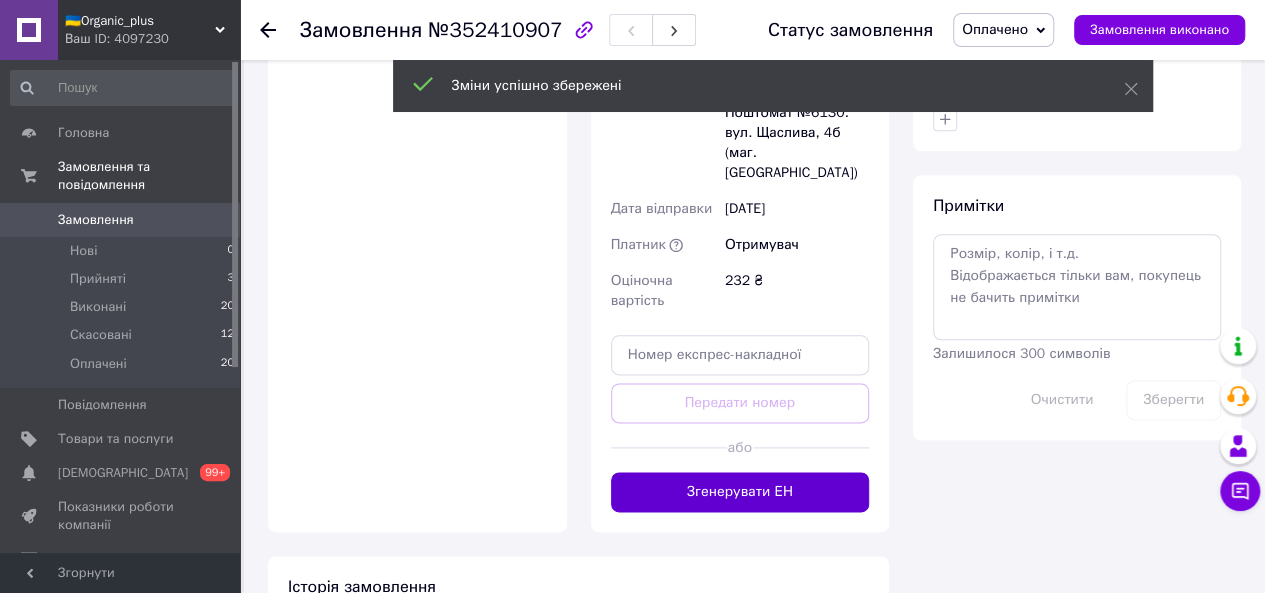 click on "Згенерувати ЕН" at bounding box center [740, 492] 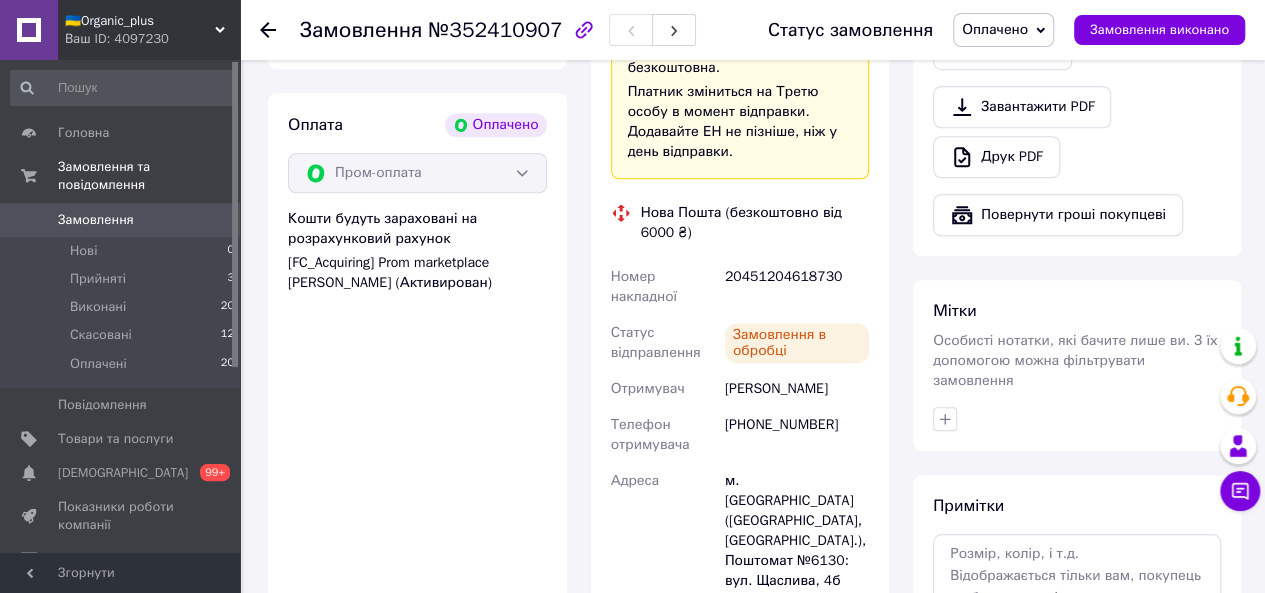 scroll, scrollTop: 738, scrollLeft: 0, axis: vertical 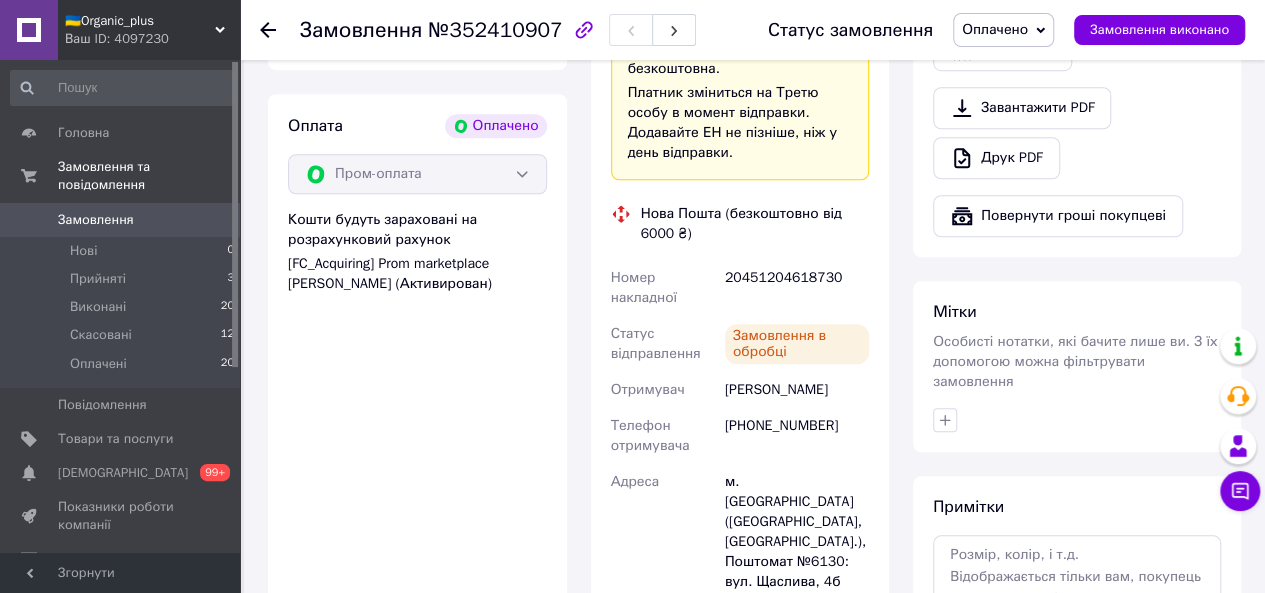 click on "20451204618730" at bounding box center (797, 288) 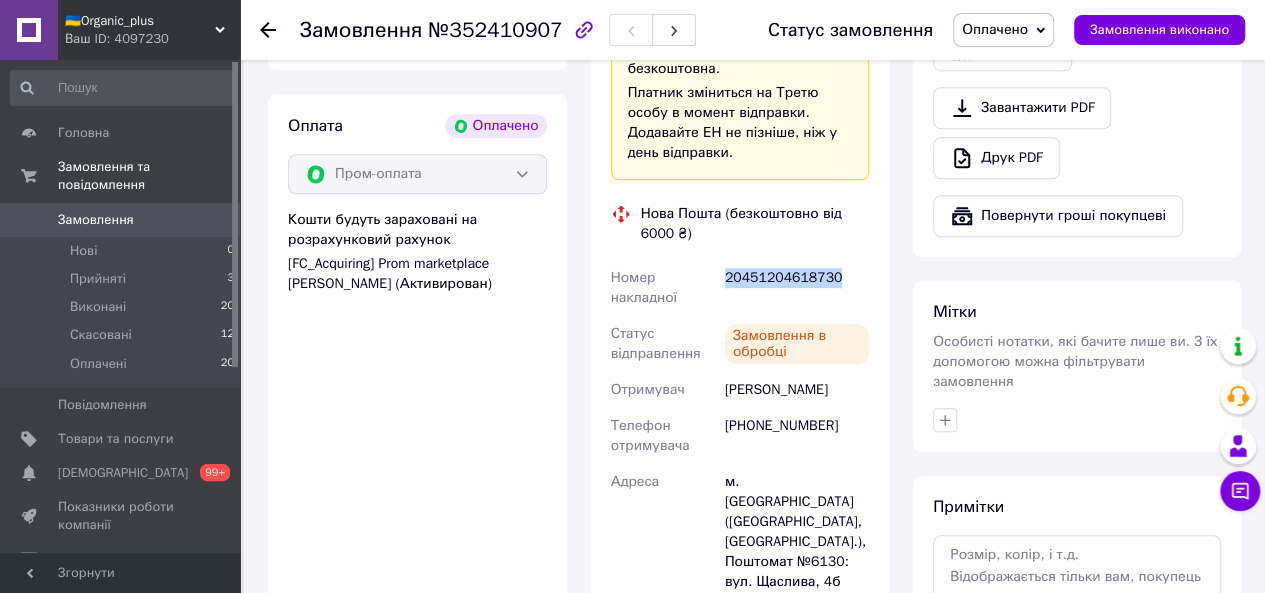 click on "20451204618730" at bounding box center [797, 288] 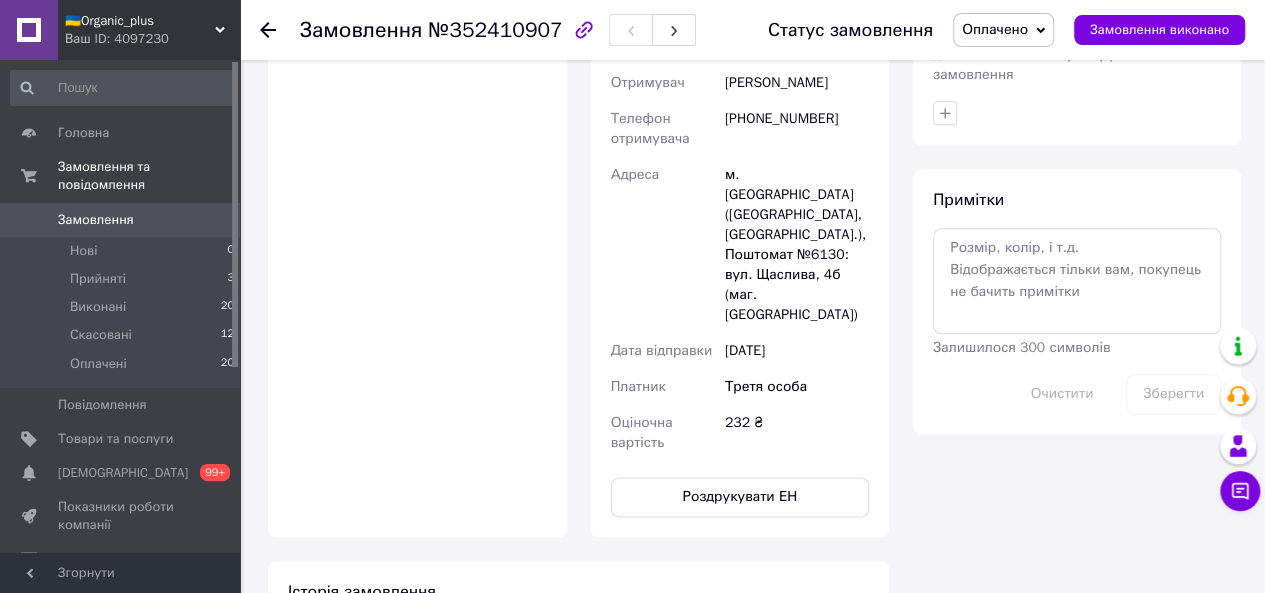 scroll, scrollTop: 1070, scrollLeft: 0, axis: vertical 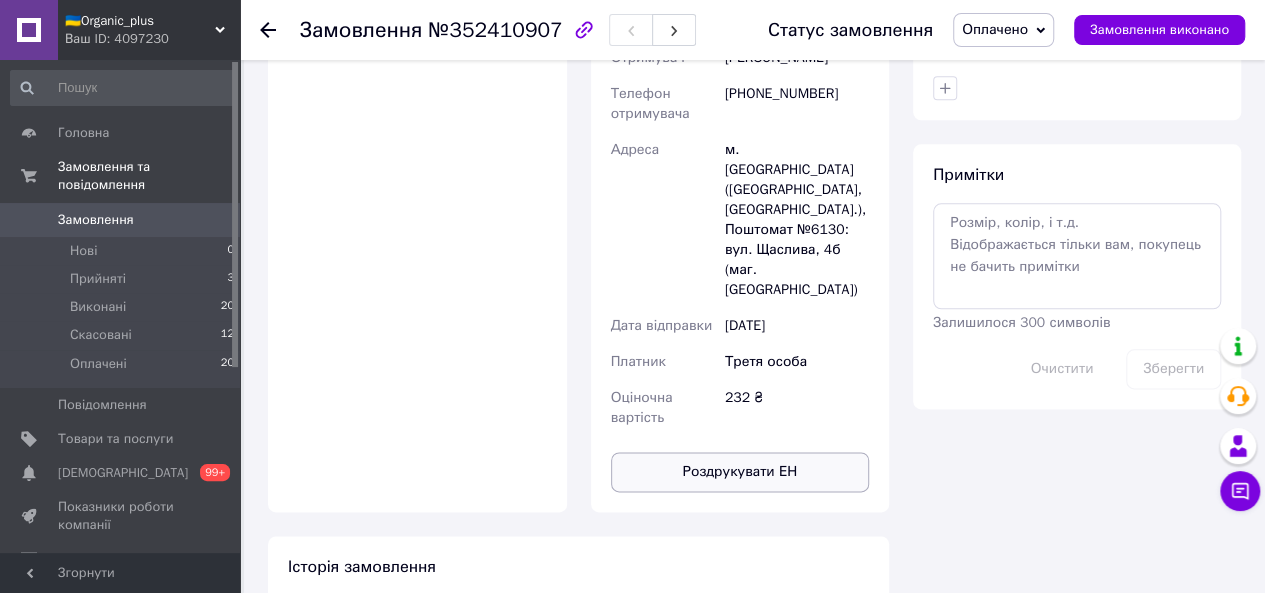 click on "Роздрукувати ЕН" at bounding box center [740, 472] 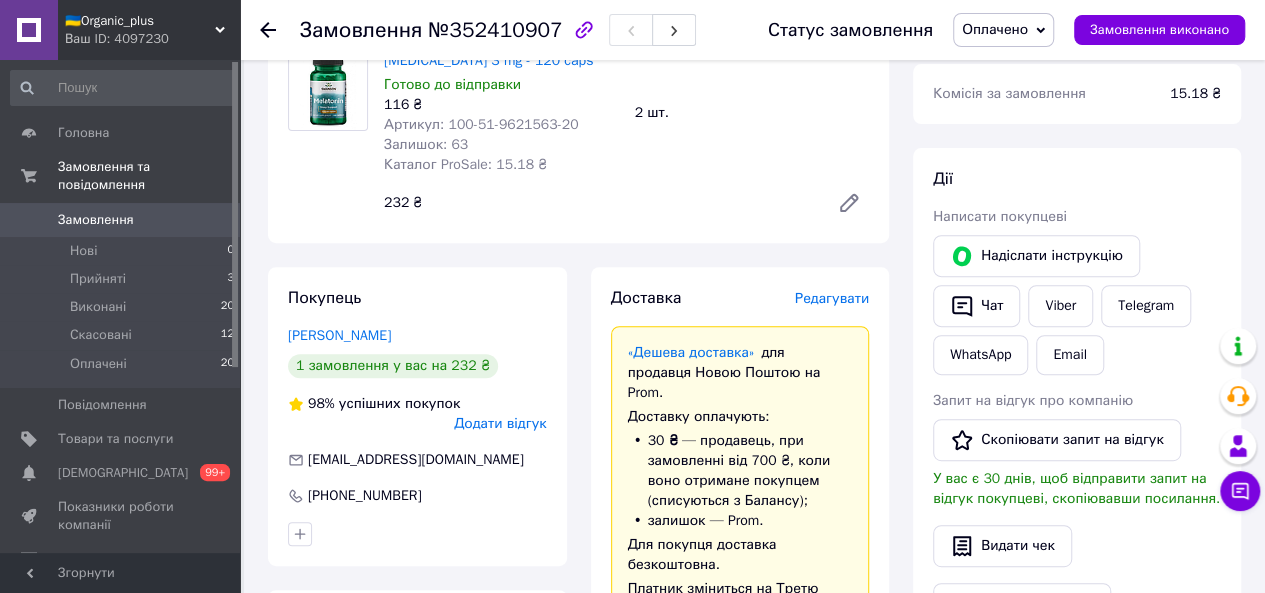 scroll, scrollTop: 243, scrollLeft: 0, axis: vertical 